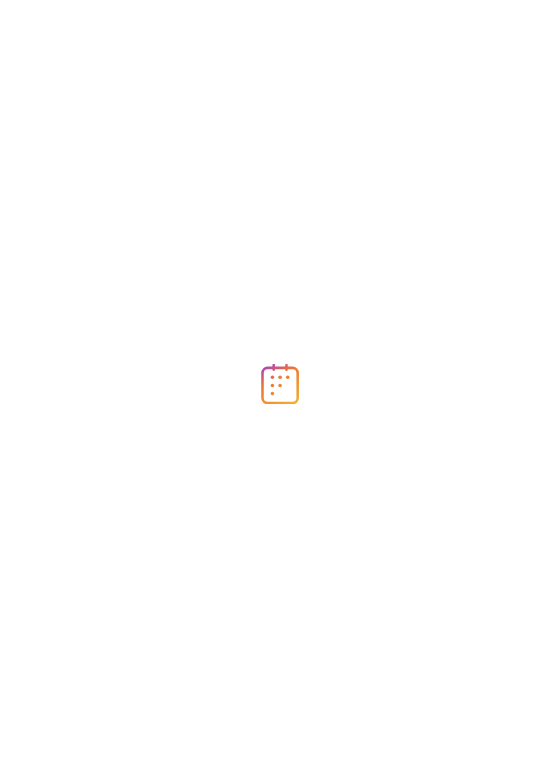 scroll, scrollTop: 0, scrollLeft: 0, axis: both 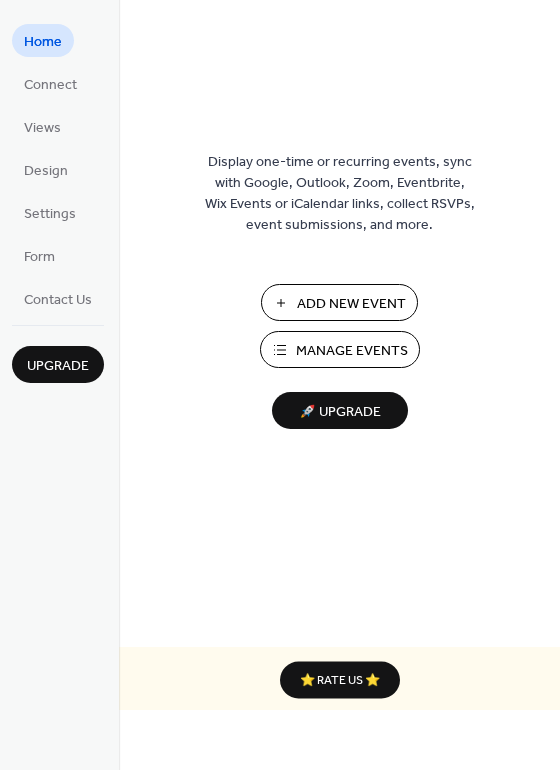 click on "Manage Events" at bounding box center [352, 351] 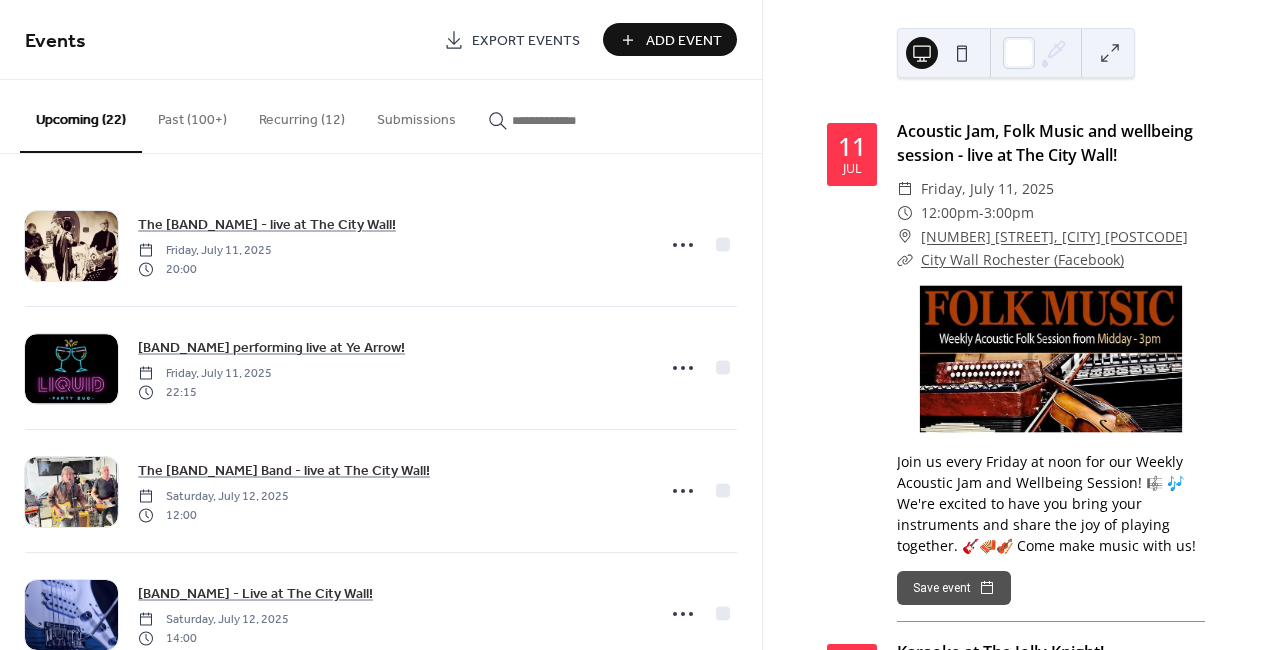 scroll, scrollTop: 0, scrollLeft: 0, axis: both 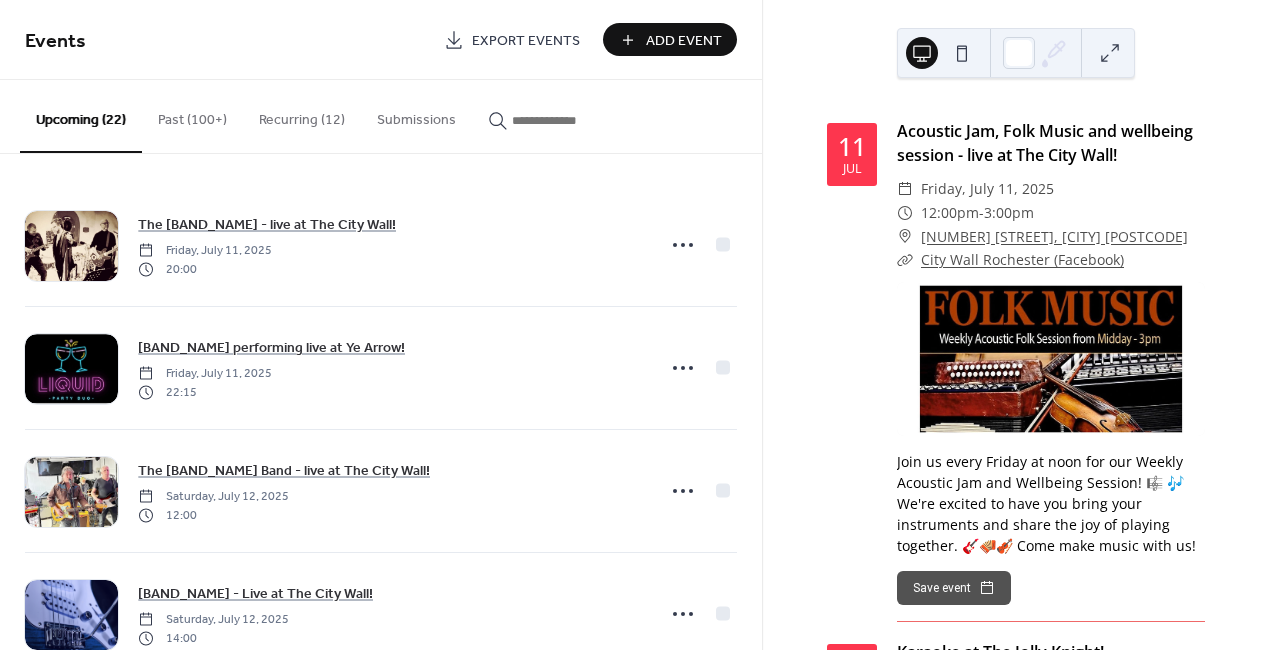 click at bounding box center [562, 120] 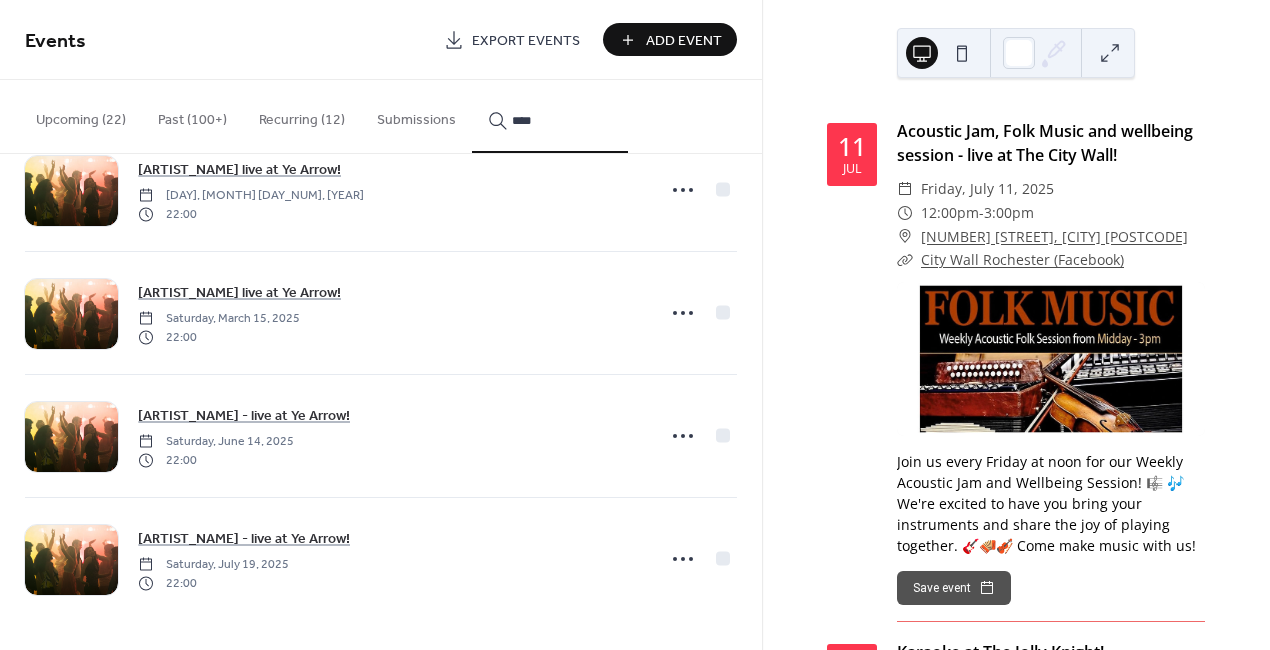 scroll, scrollTop: 795, scrollLeft: 0, axis: vertical 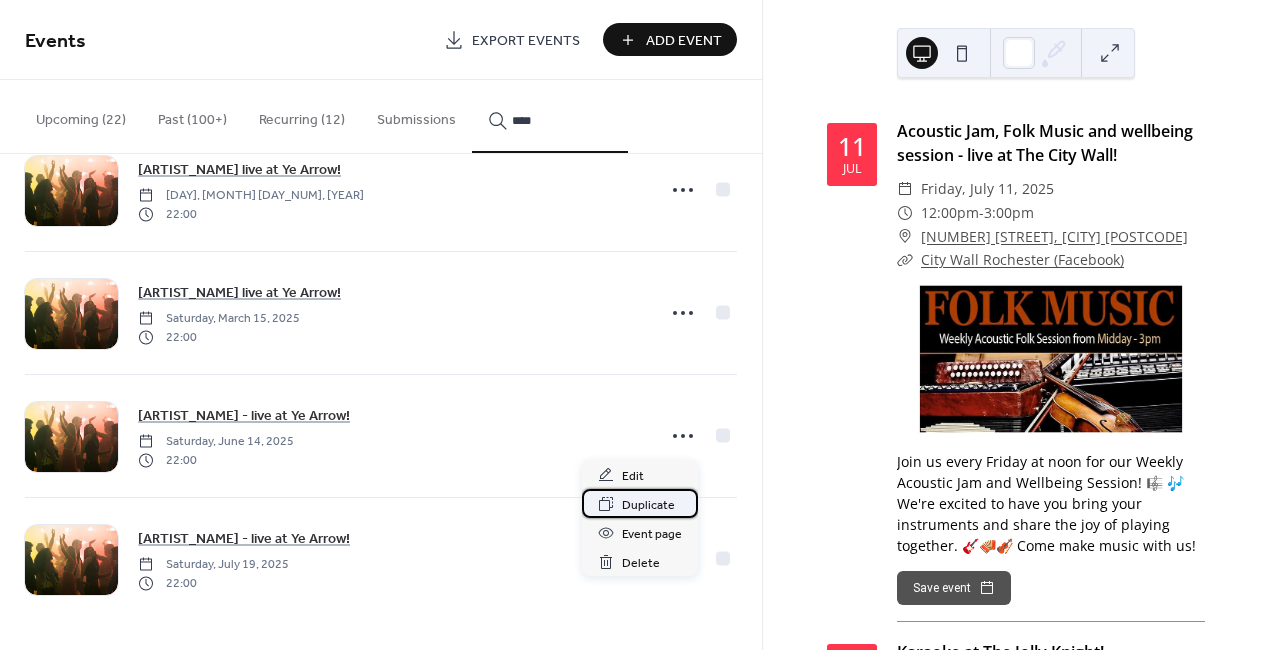 click on "Duplicate" at bounding box center (648, 505) 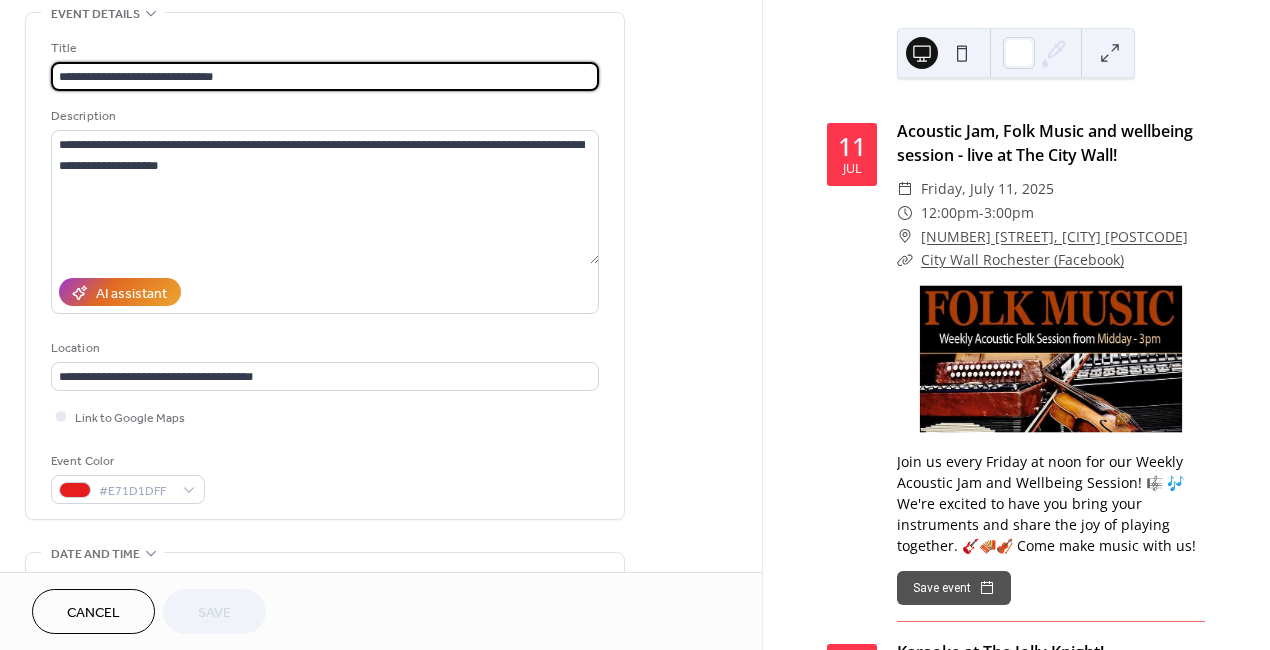 scroll, scrollTop: 97, scrollLeft: 0, axis: vertical 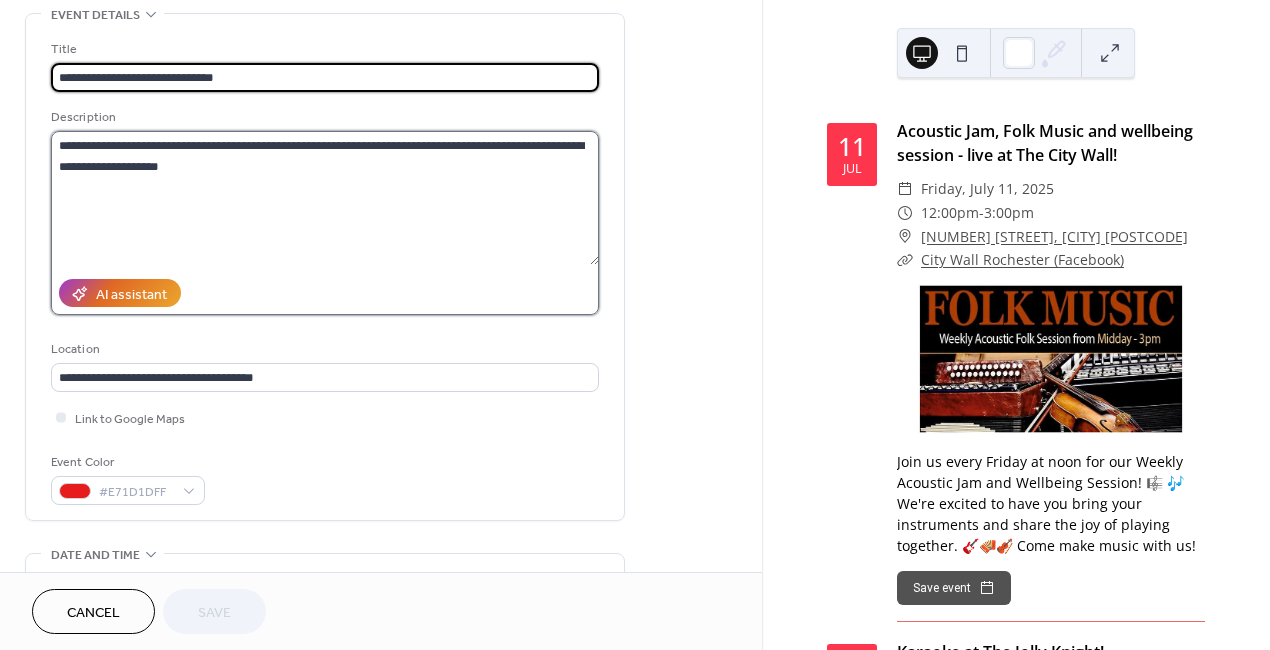 click on "**********" at bounding box center (325, 198) 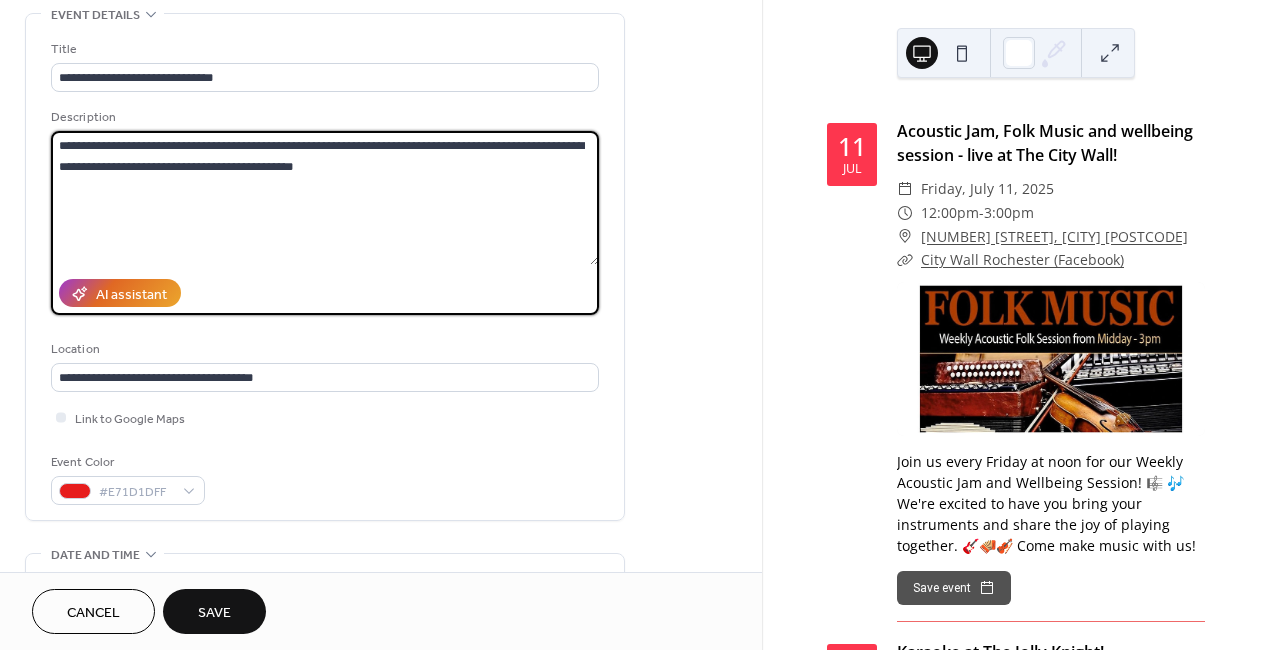 click on "**********" at bounding box center [325, 198] 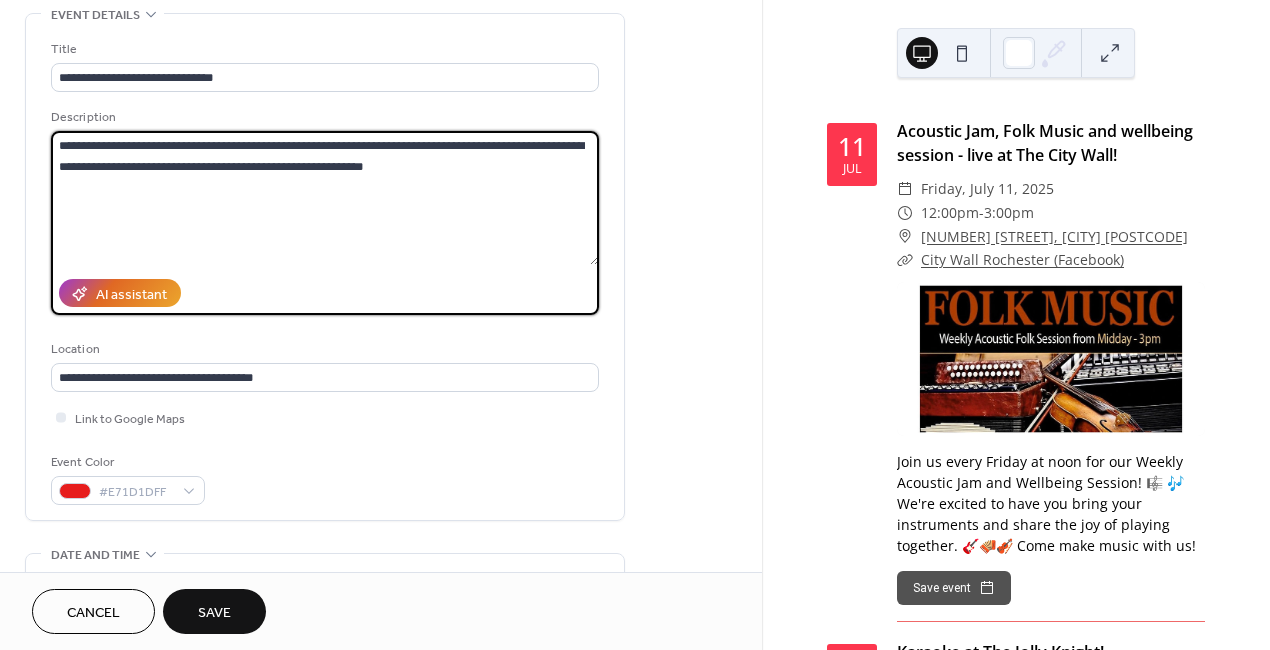 click on "**********" at bounding box center (325, 198) 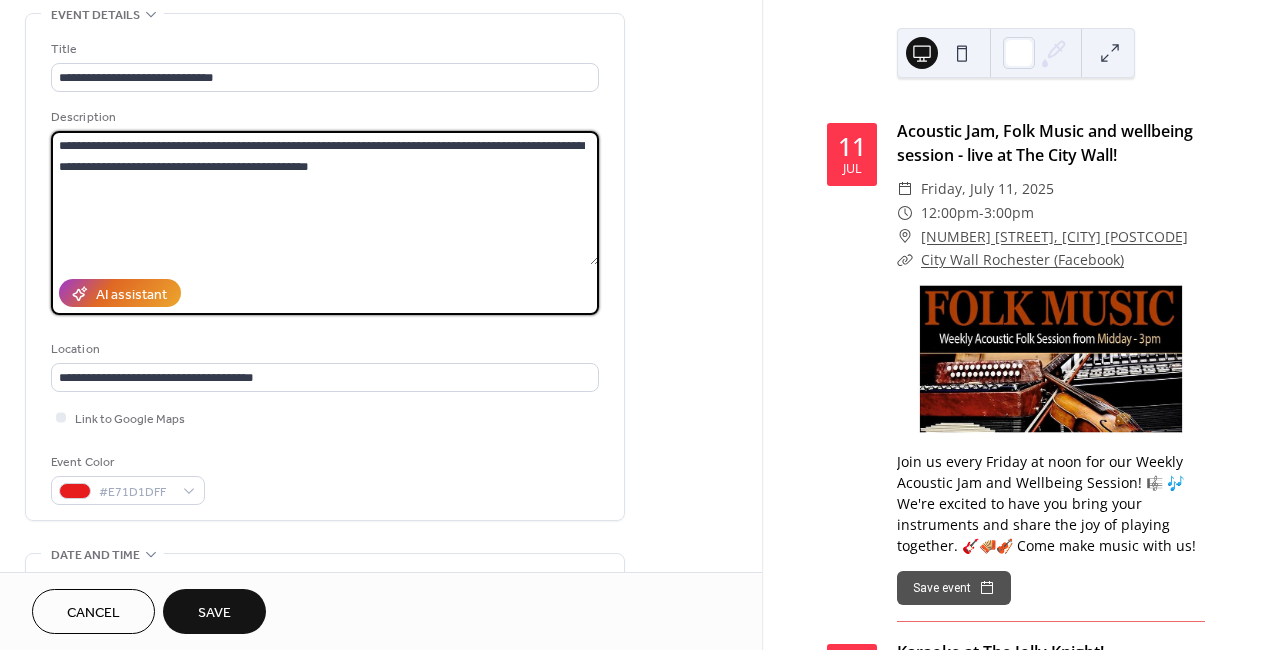click on "**********" at bounding box center [325, 198] 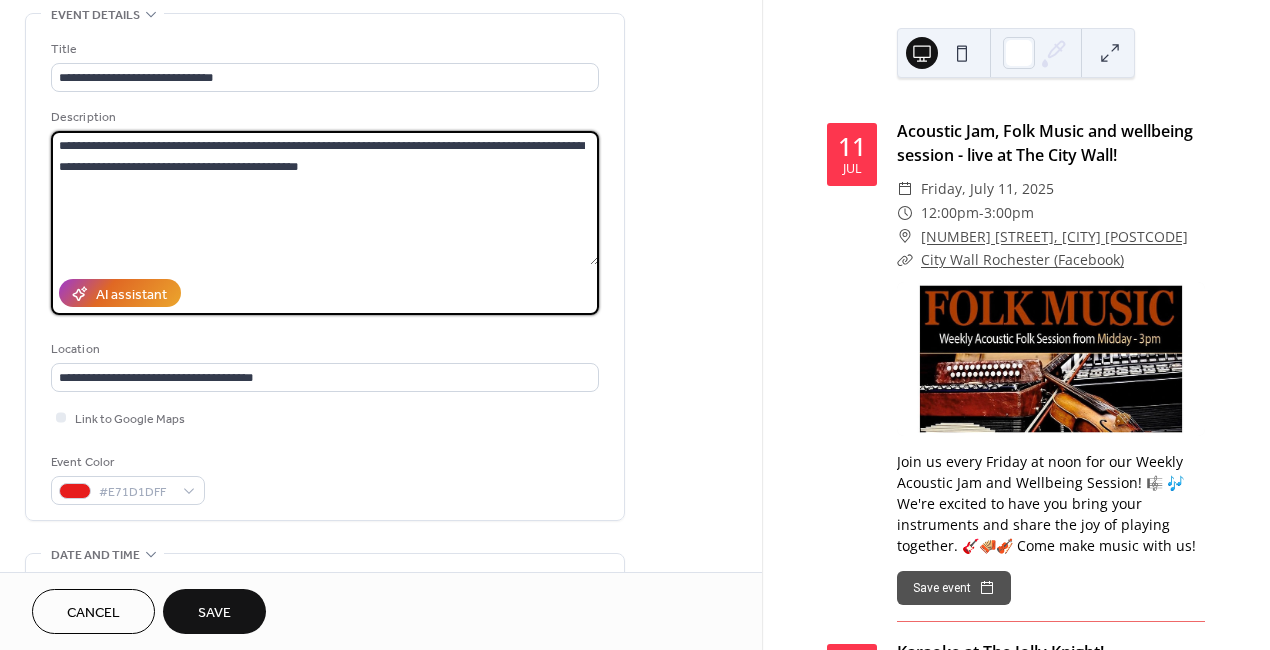 click on "**********" at bounding box center [325, 198] 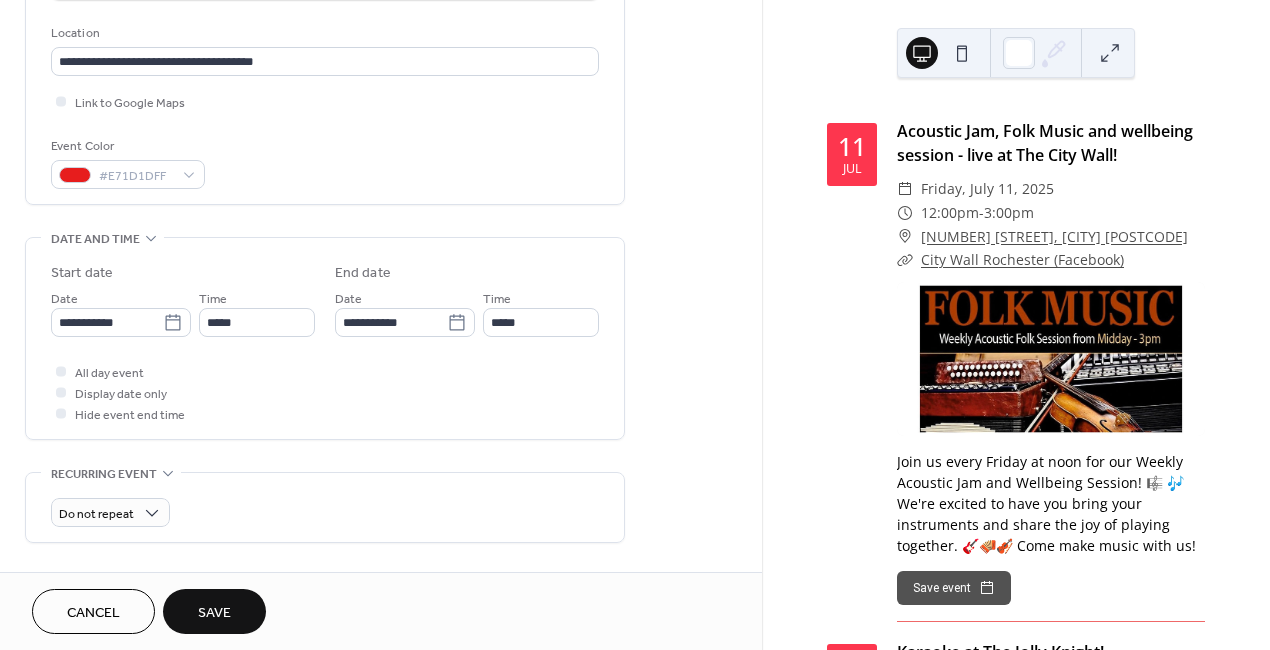 scroll, scrollTop: 428, scrollLeft: 0, axis: vertical 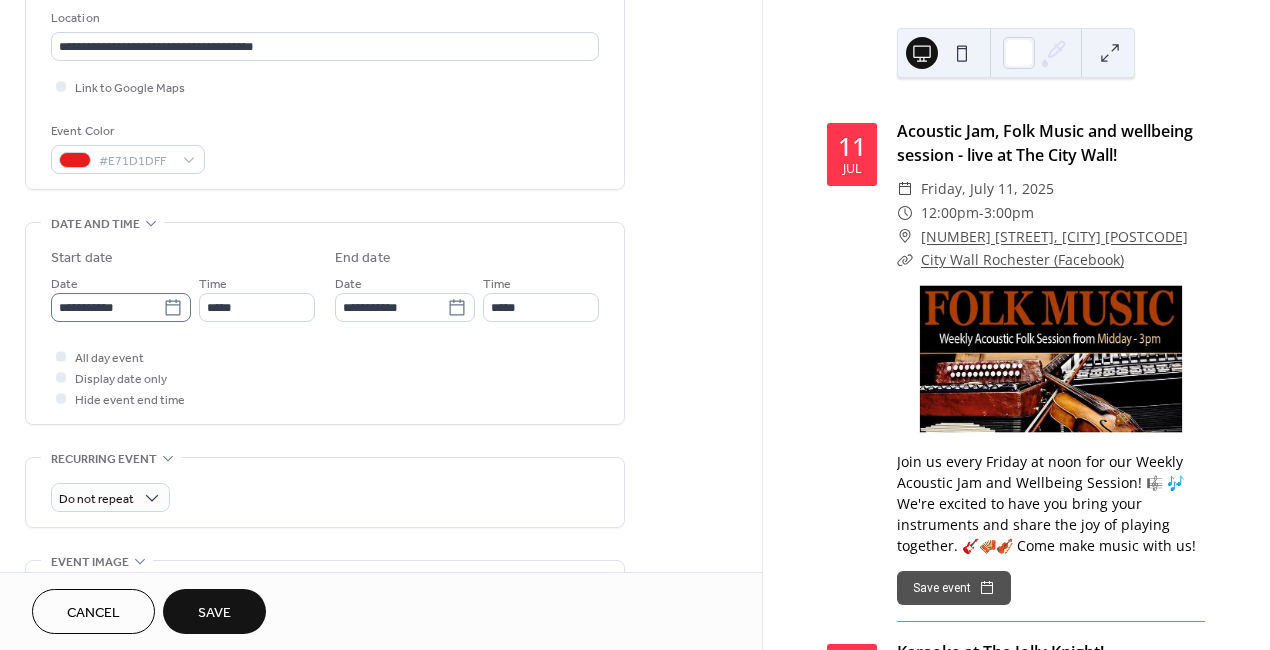 type on "**********" 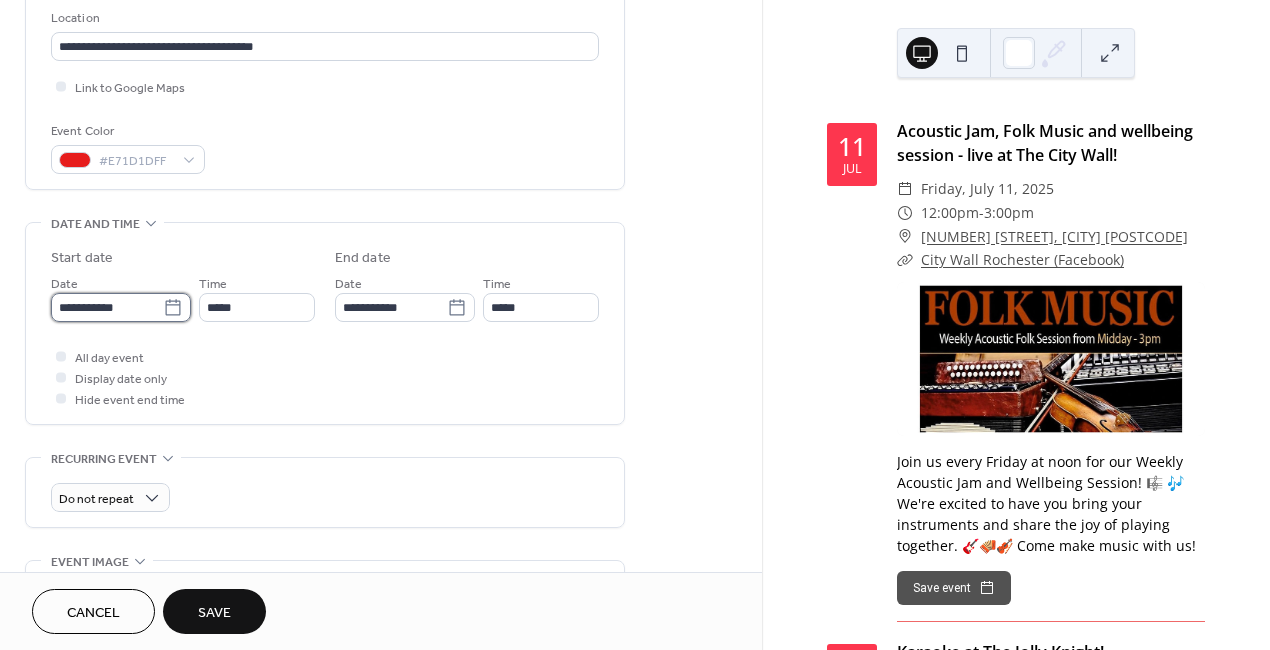 click on "**********" at bounding box center [107, 307] 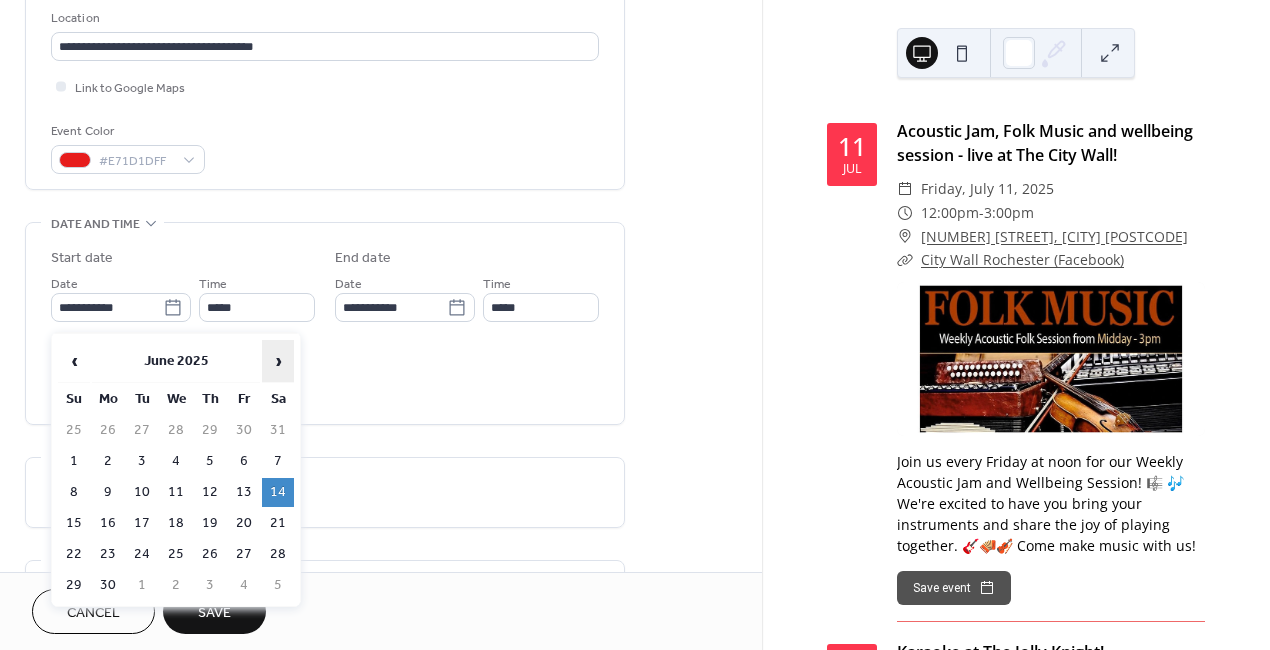 click on "›" at bounding box center (278, 361) 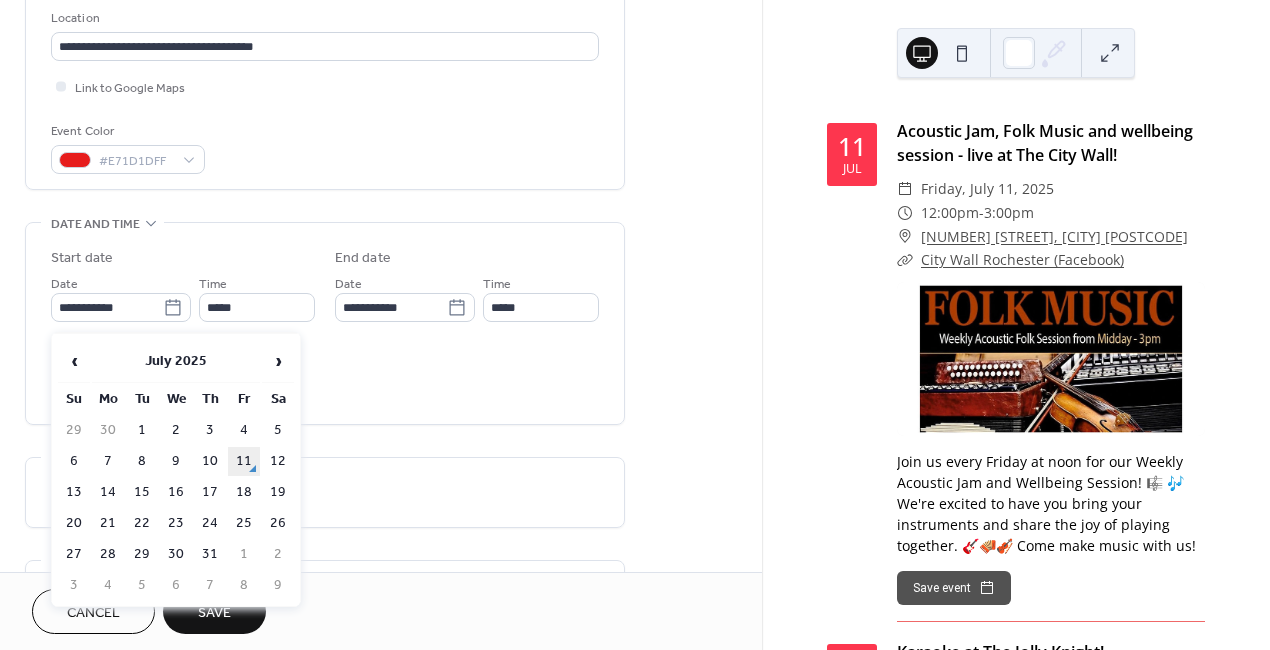 click on "11" at bounding box center (244, 461) 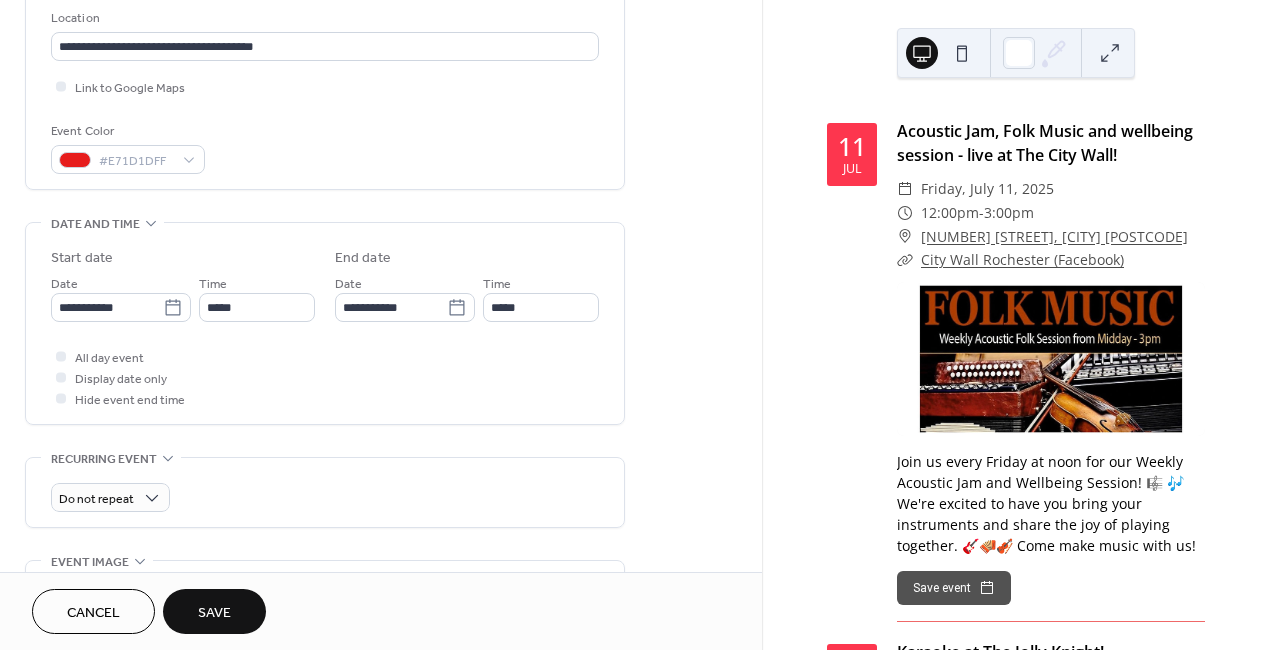 type on "**********" 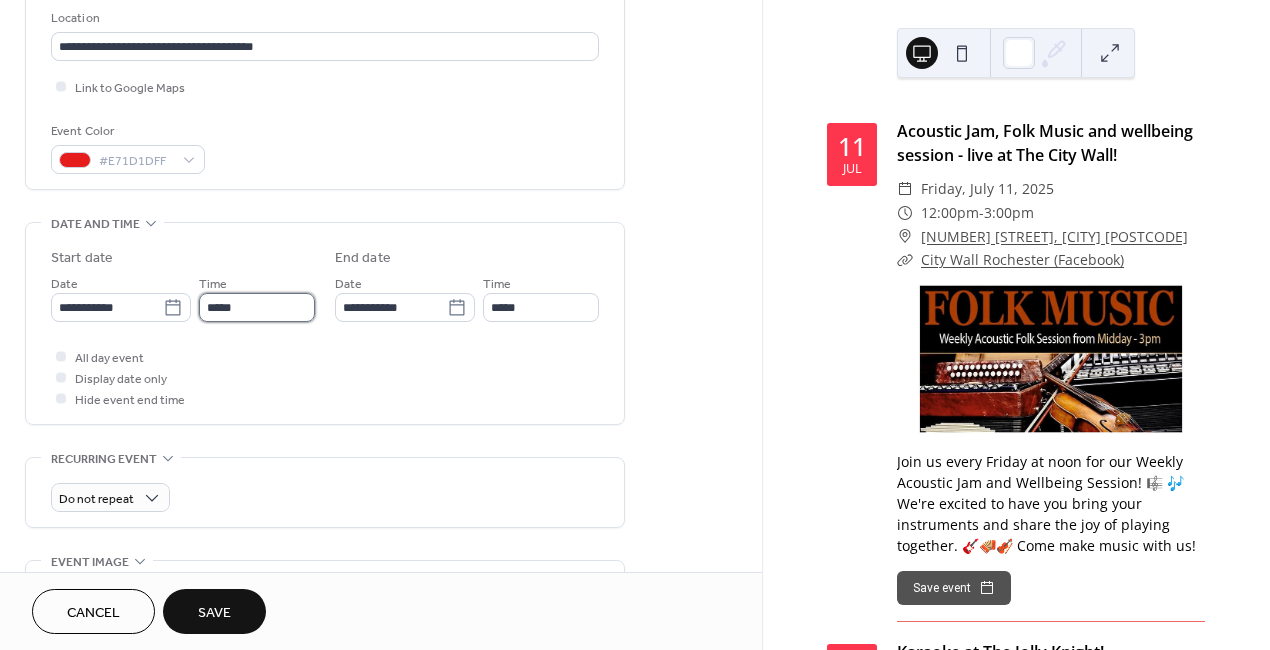 click on "*****" at bounding box center (257, 307) 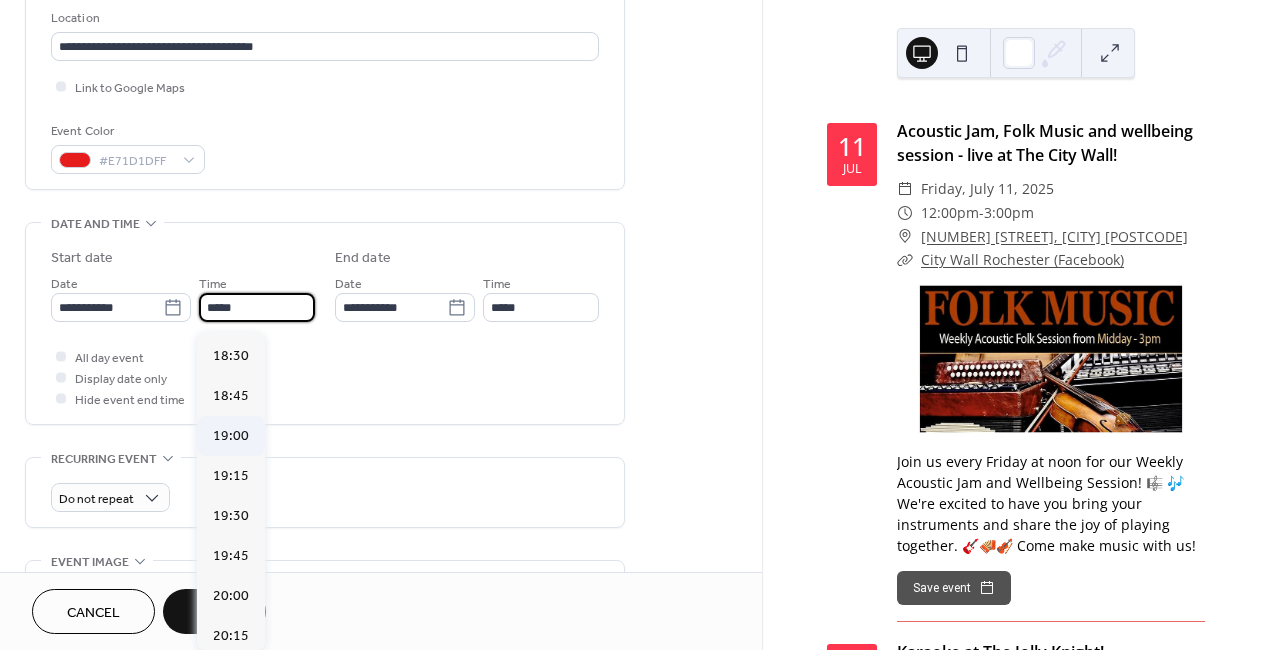 scroll, scrollTop: 2954, scrollLeft: 0, axis: vertical 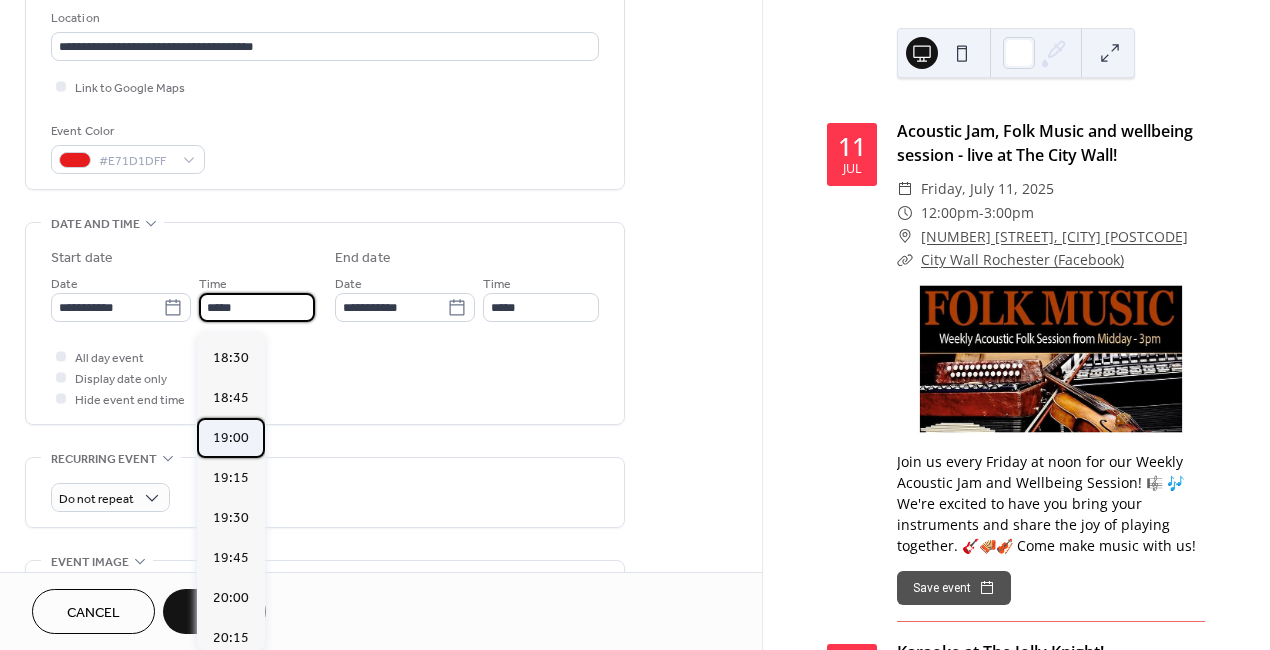 click on "19:00" at bounding box center [231, 438] 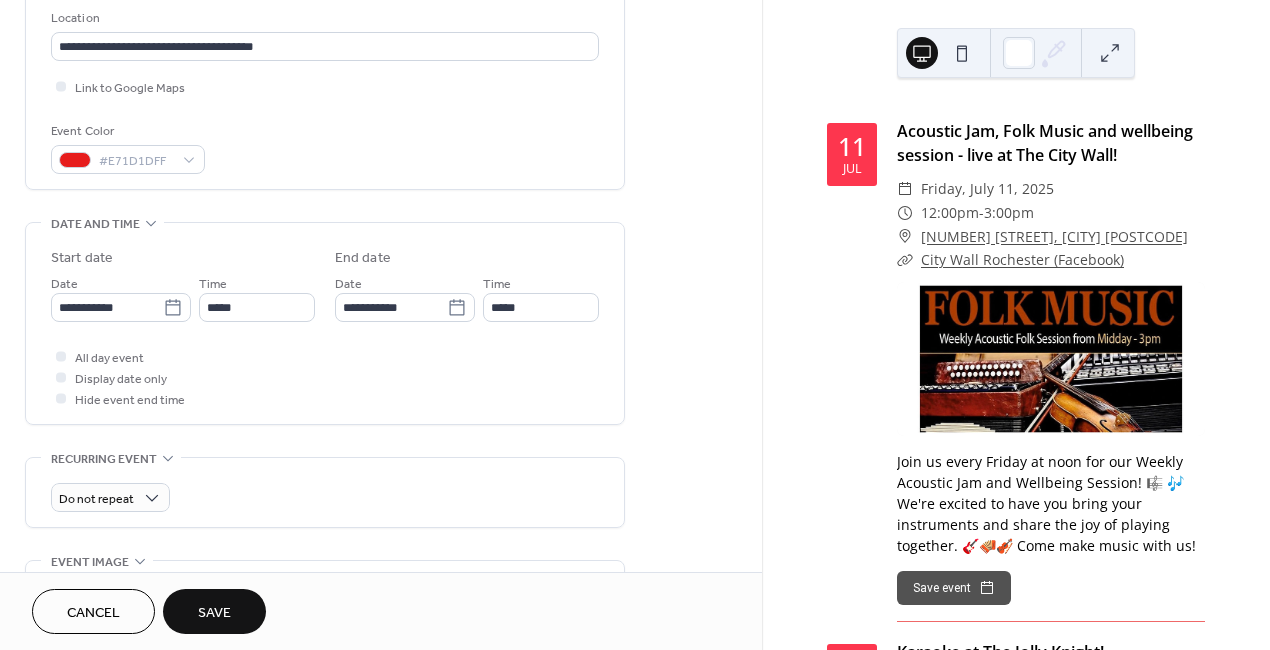 type on "*****" 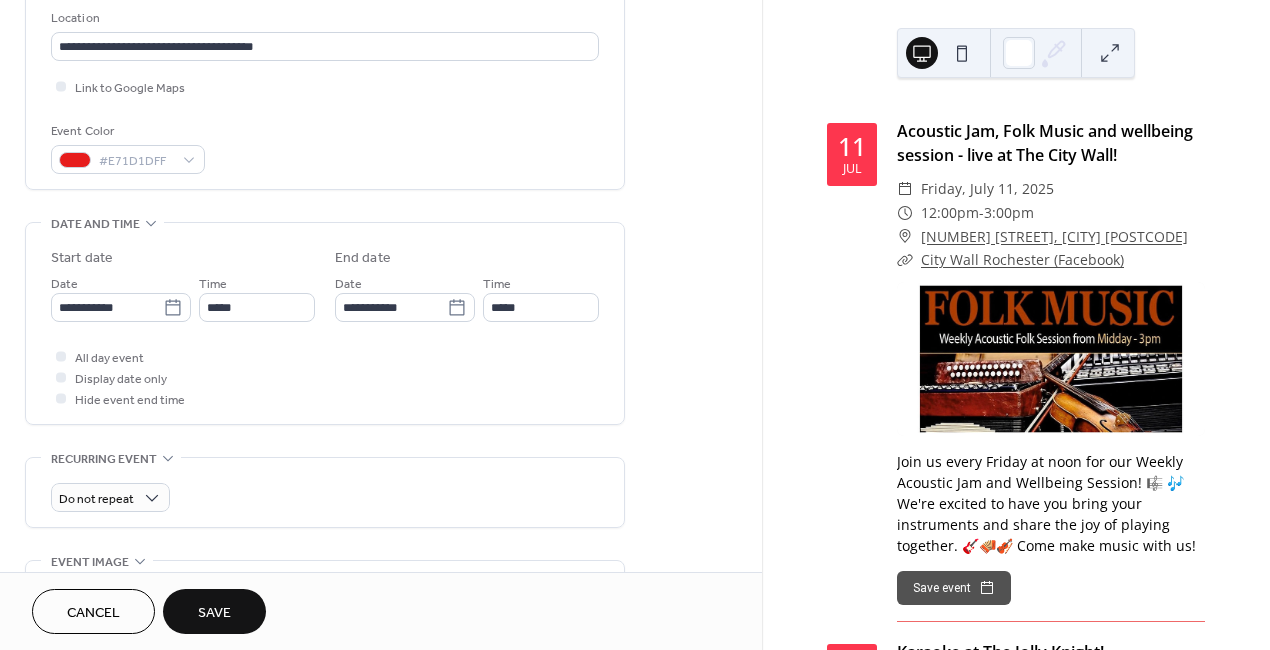 type on "**********" 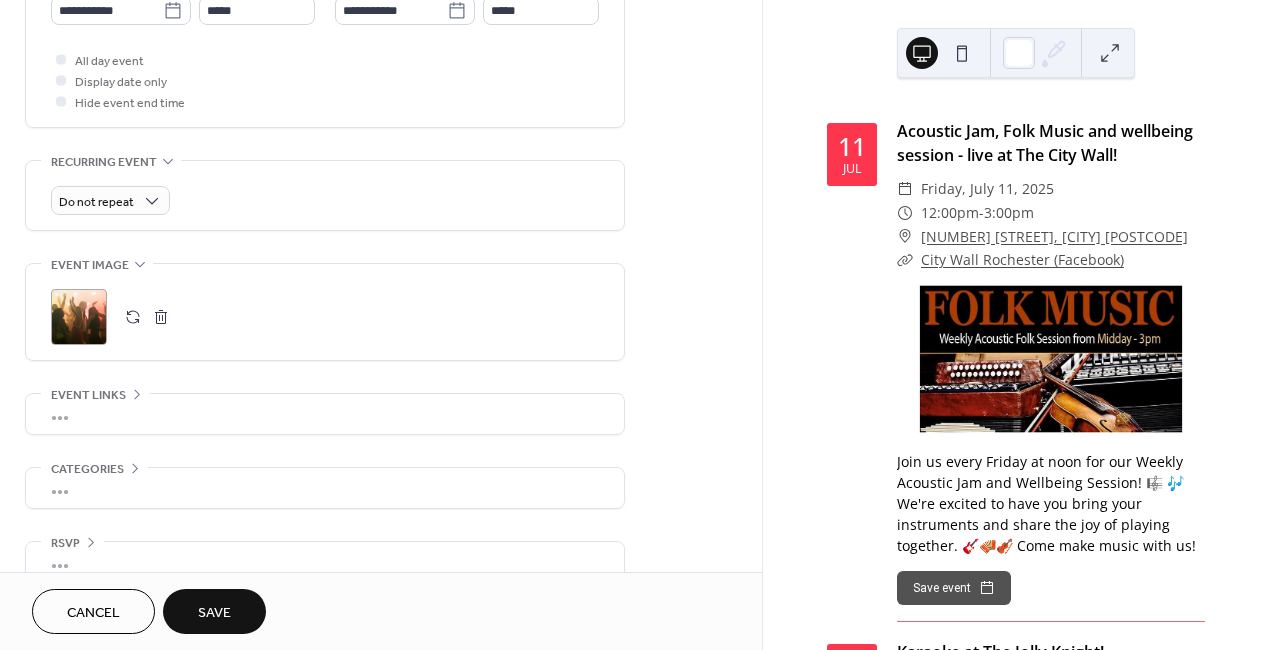 scroll, scrollTop: 747, scrollLeft: 0, axis: vertical 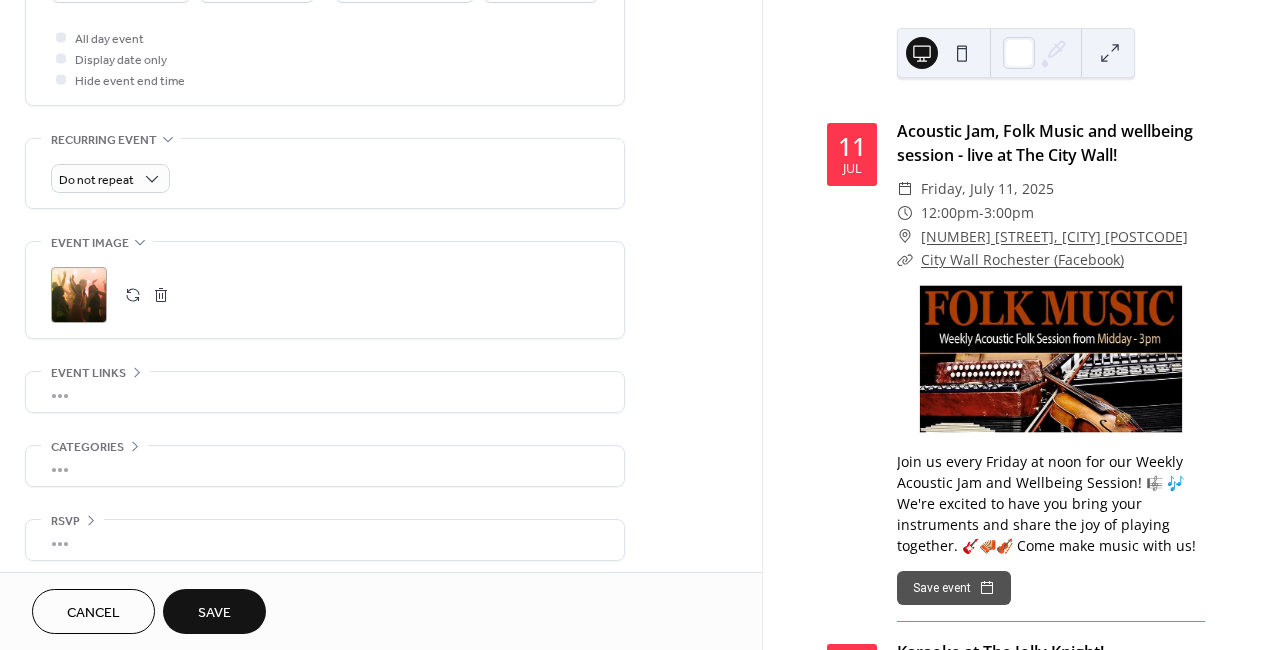 click on ";" at bounding box center (79, 295) 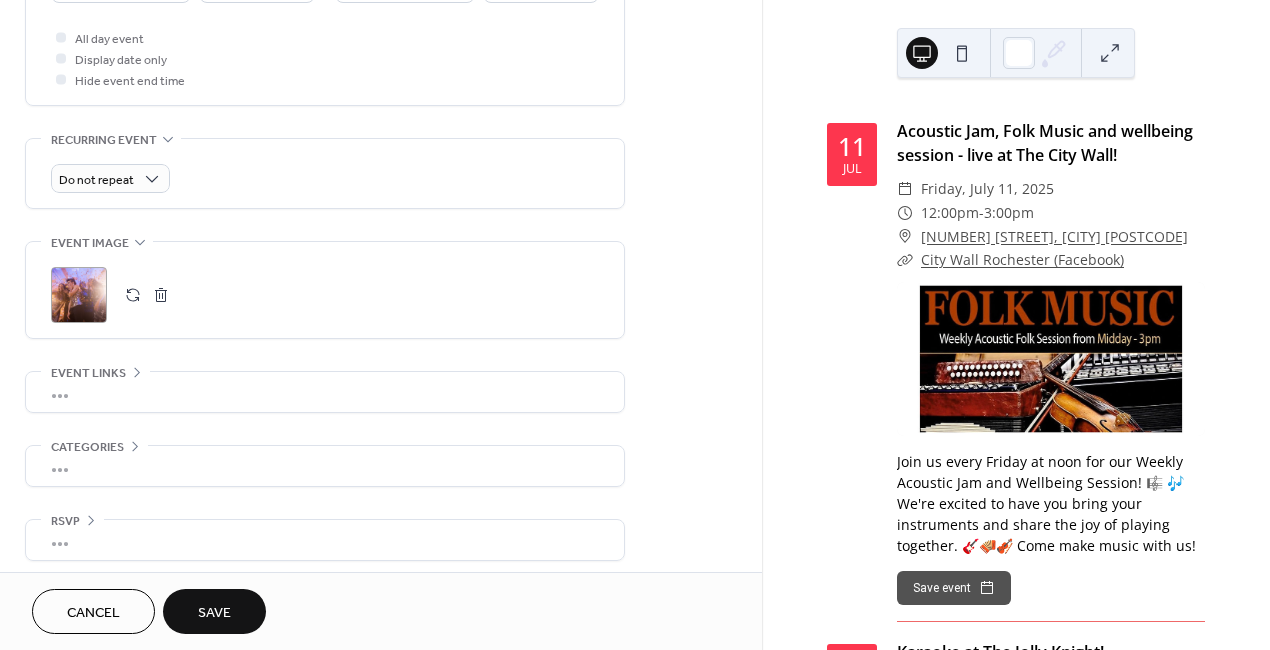 click on "Save" at bounding box center (214, 613) 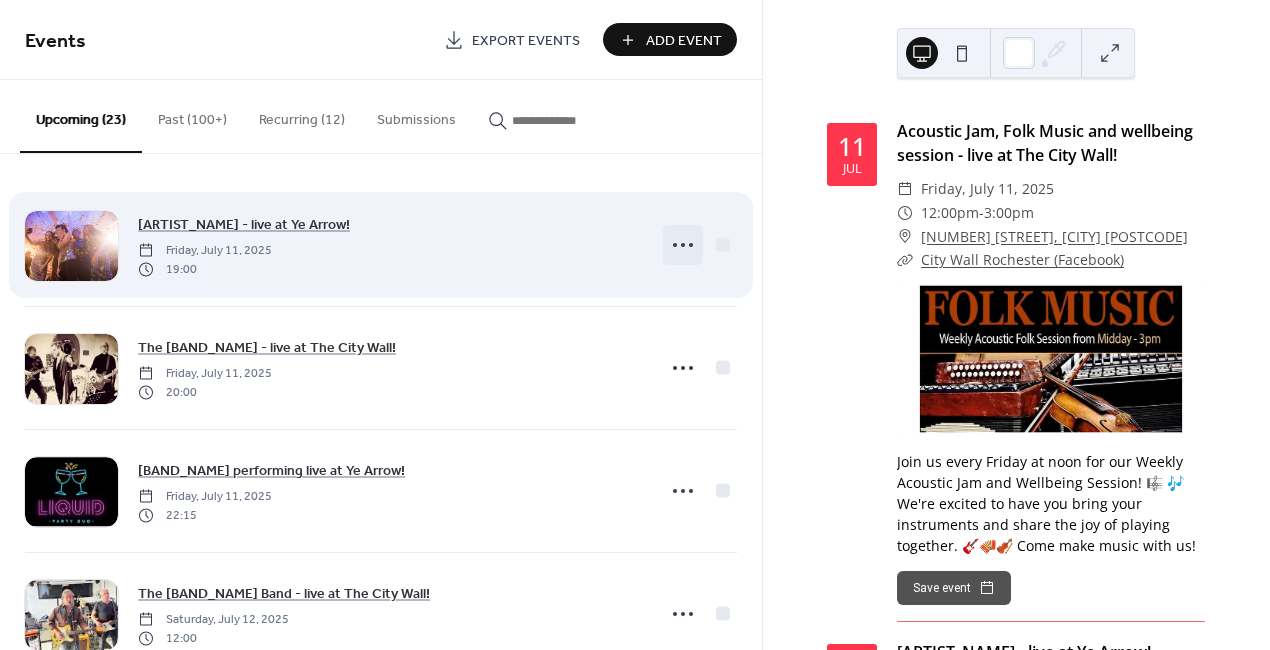click 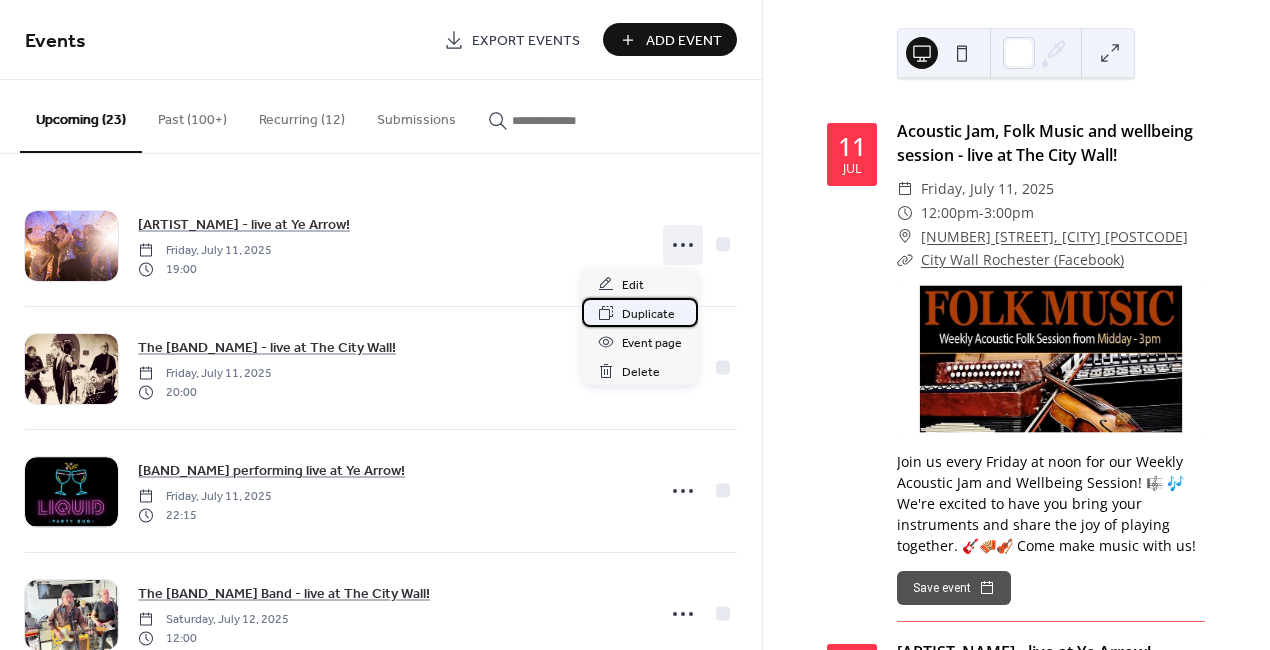 click on "Duplicate" at bounding box center [648, 314] 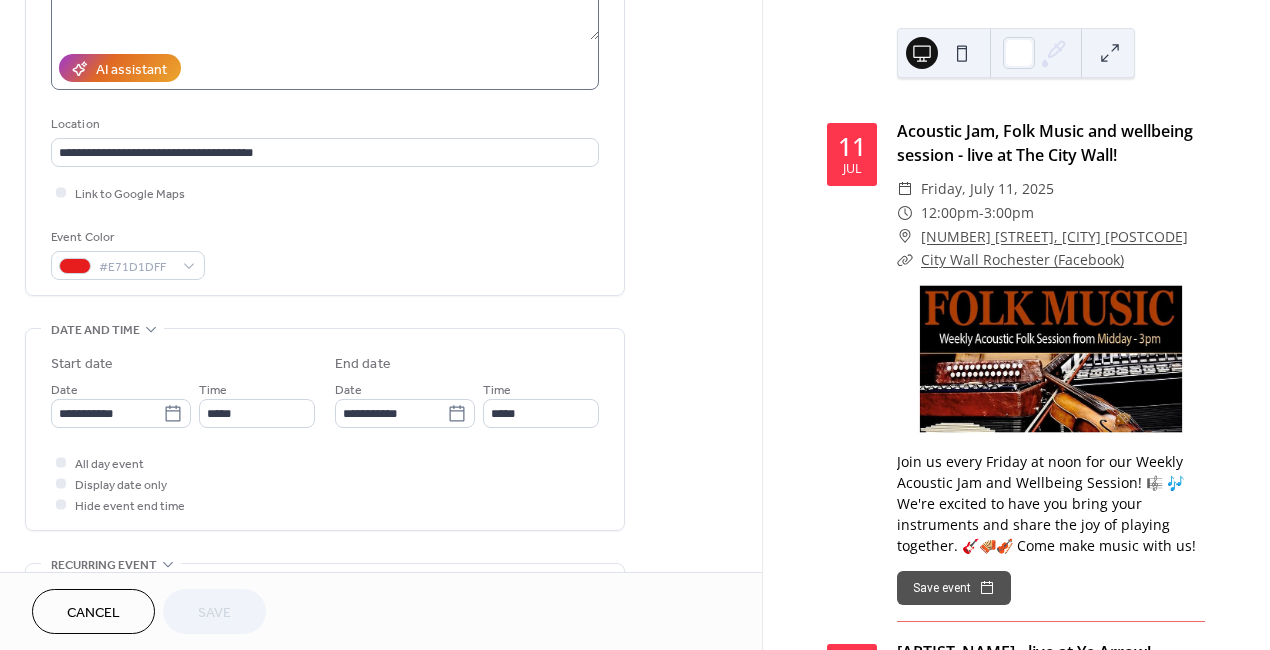 scroll, scrollTop: 325, scrollLeft: 0, axis: vertical 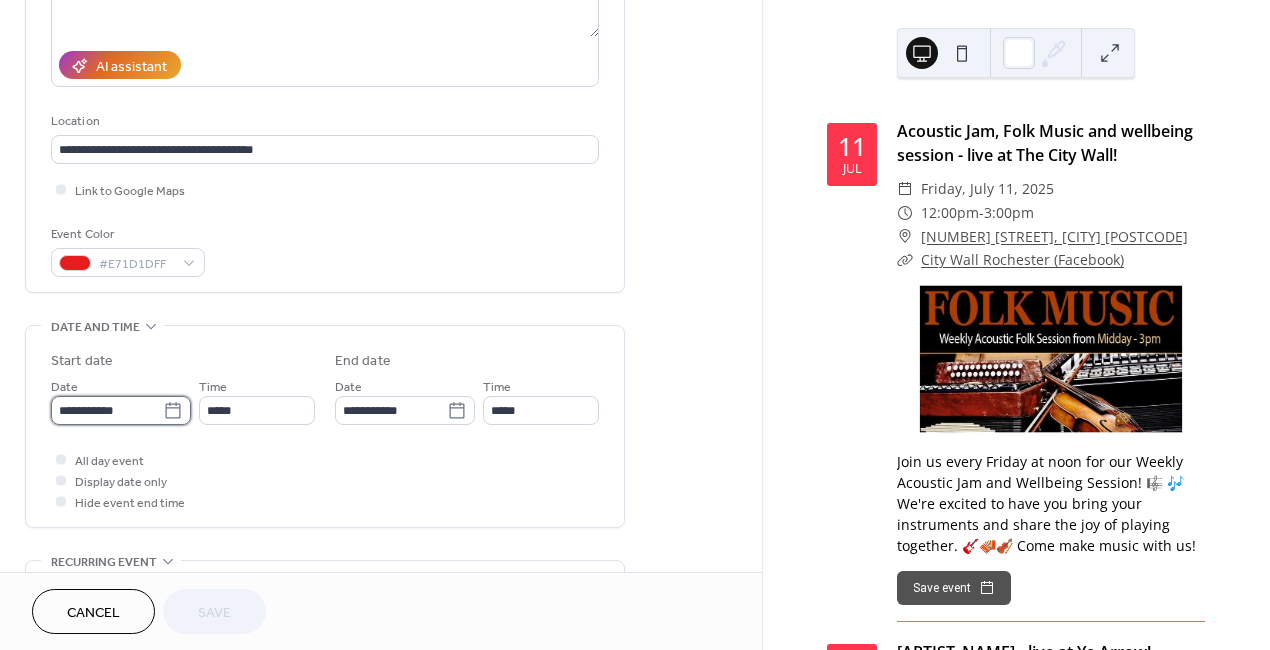 click on "**********" at bounding box center (107, 410) 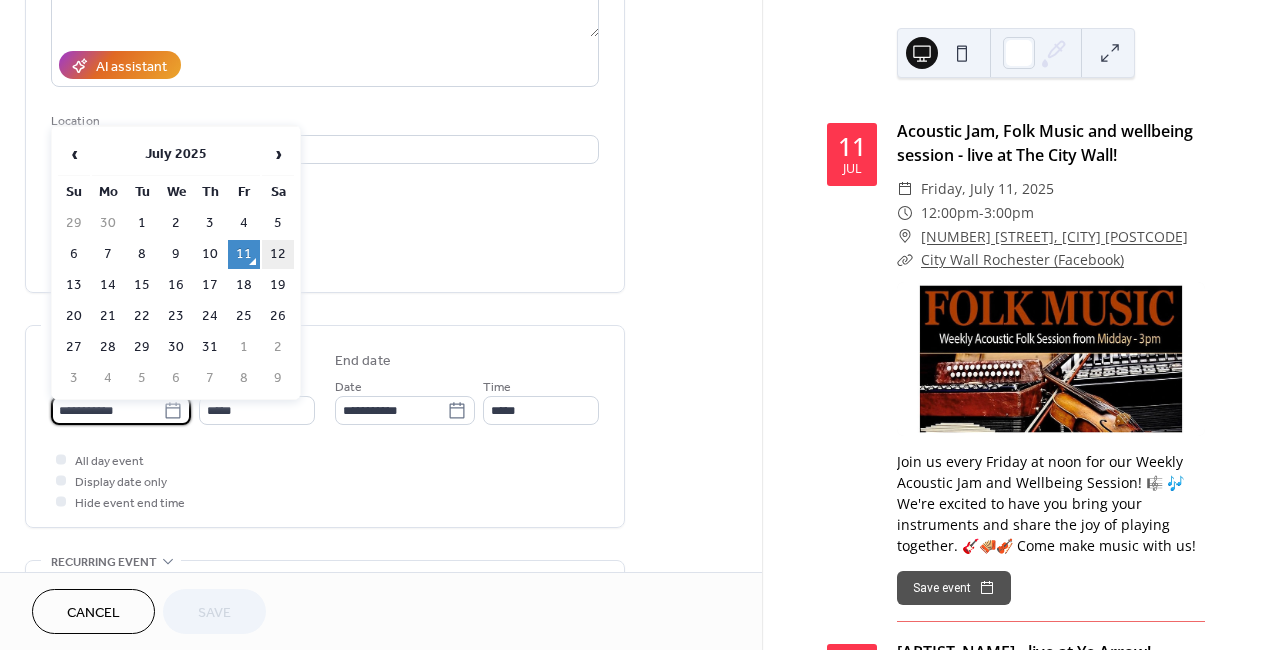 click on "12" at bounding box center (278, 254) 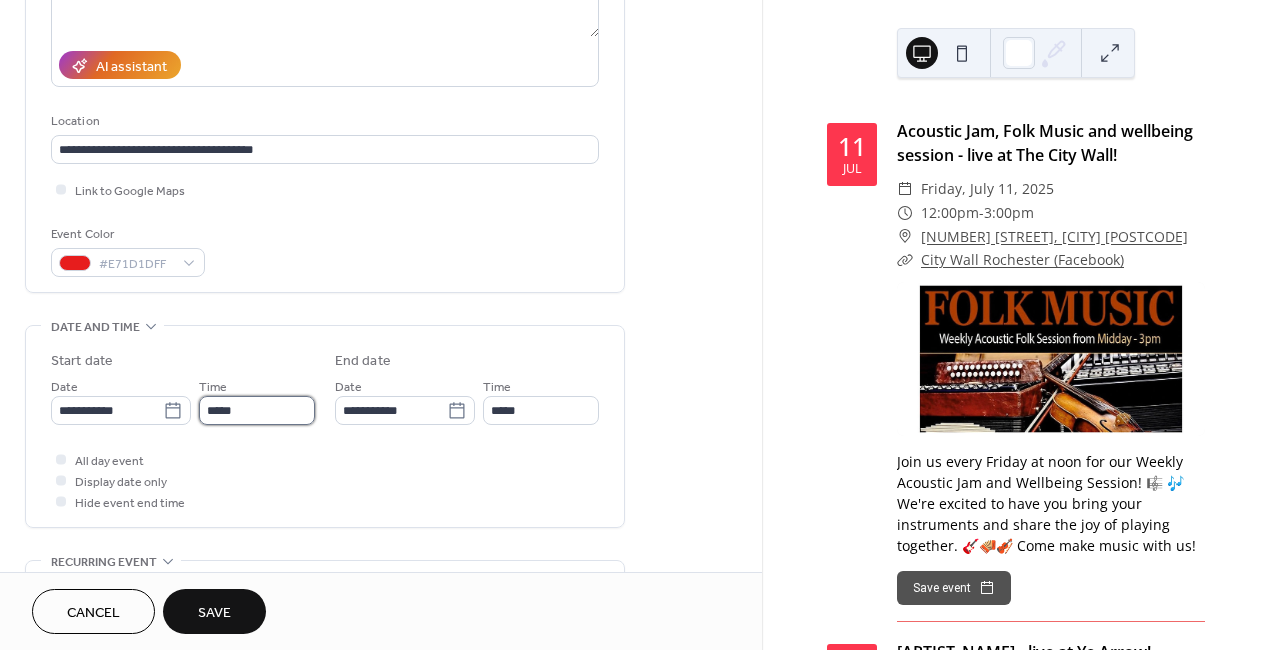 click on "*****" at bounding box center (257, 410) 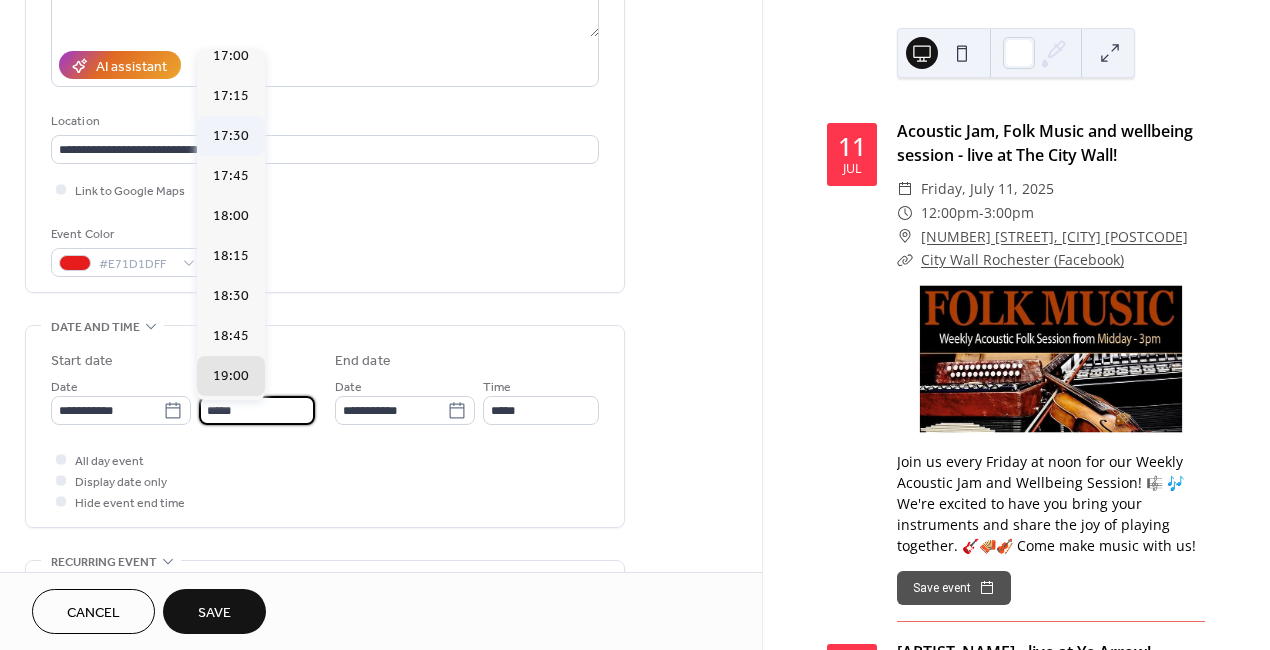 scroll, scrollTop: 2721, scrollLeft: 0, axis: vertical 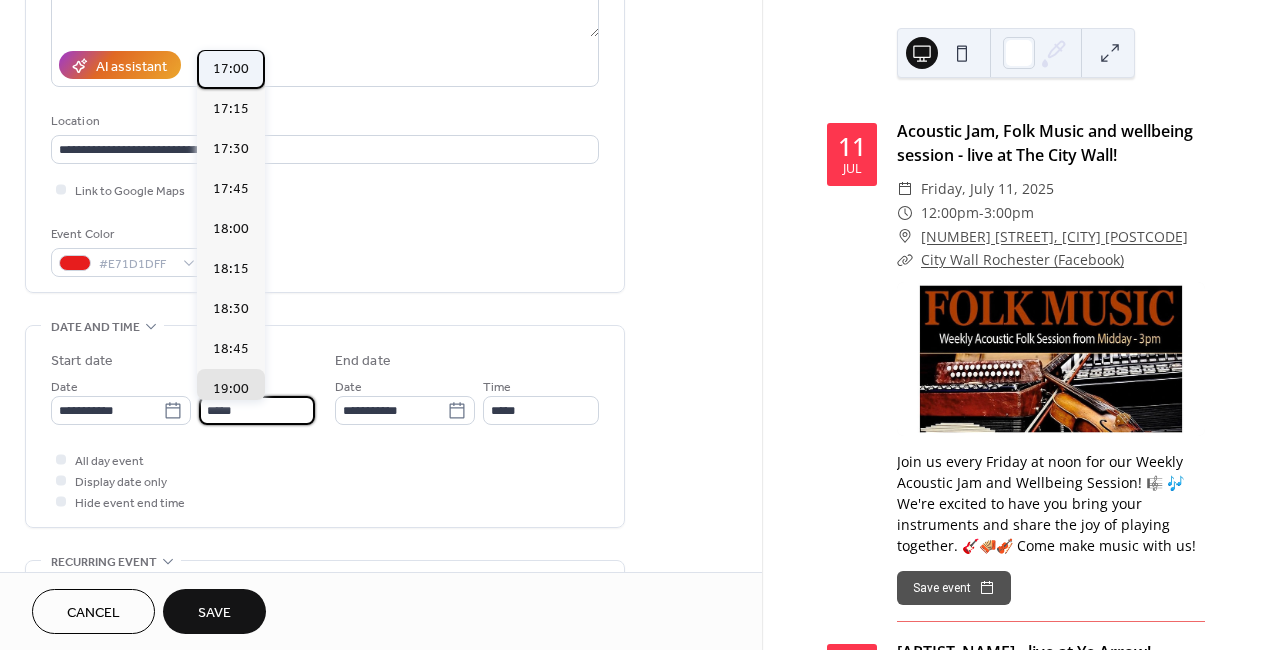click on "17:00" at bounding box center [231, 69] 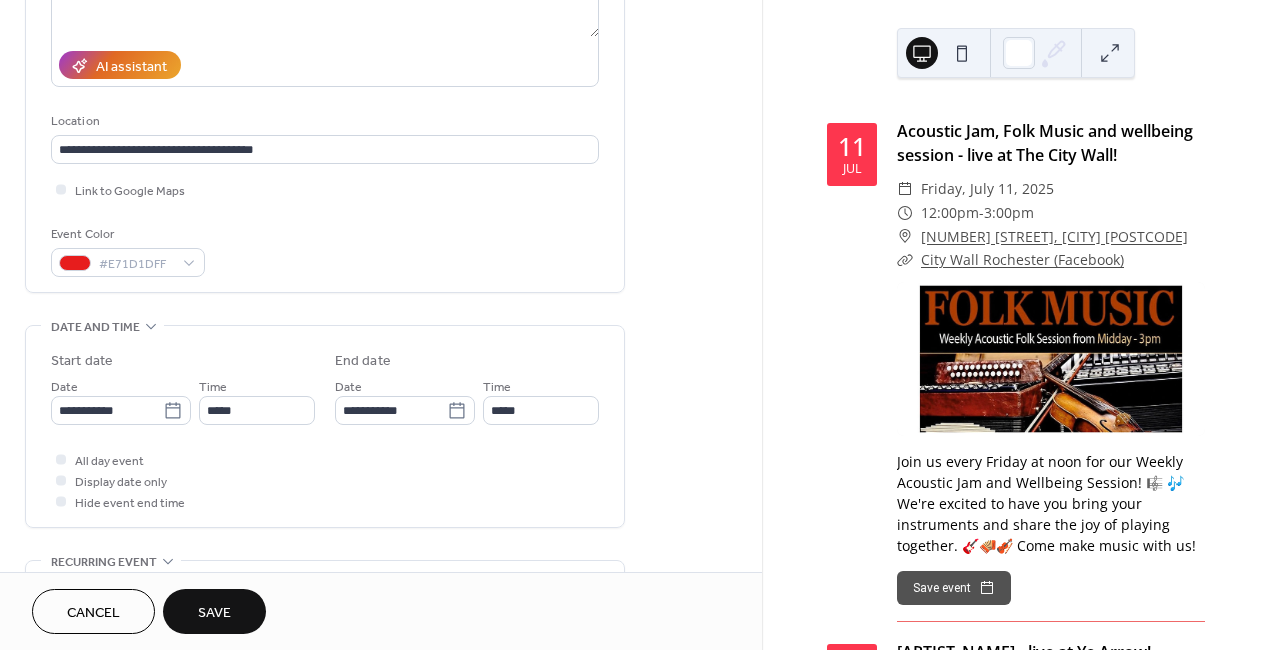 click on "Save" at bounding box center [214, 613] 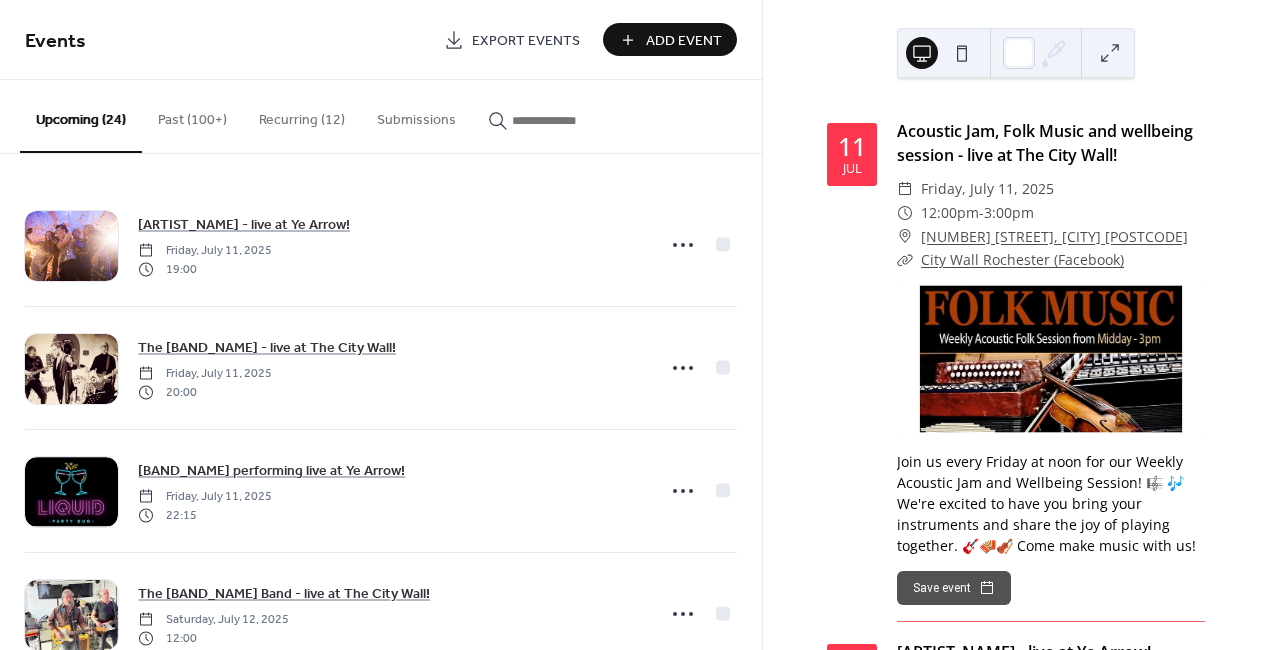 click at bounding box center (562, 120) 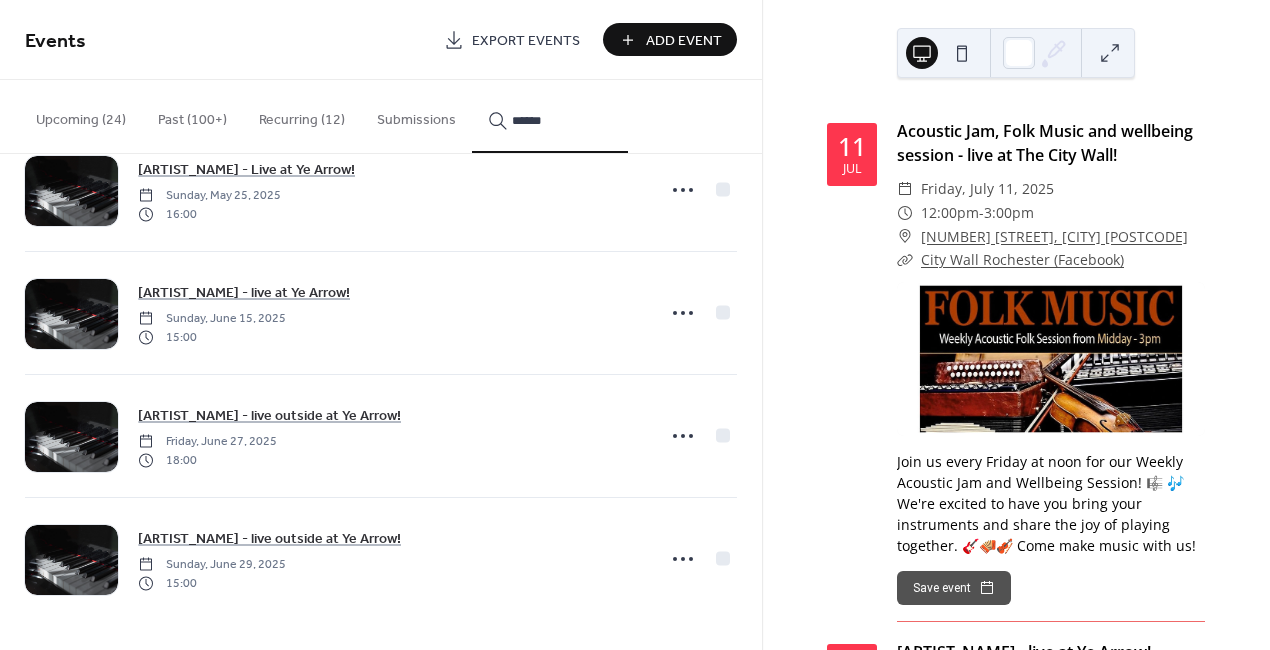 scroll, scrollTop: 918, scrollLeft: 0, axis: vertical 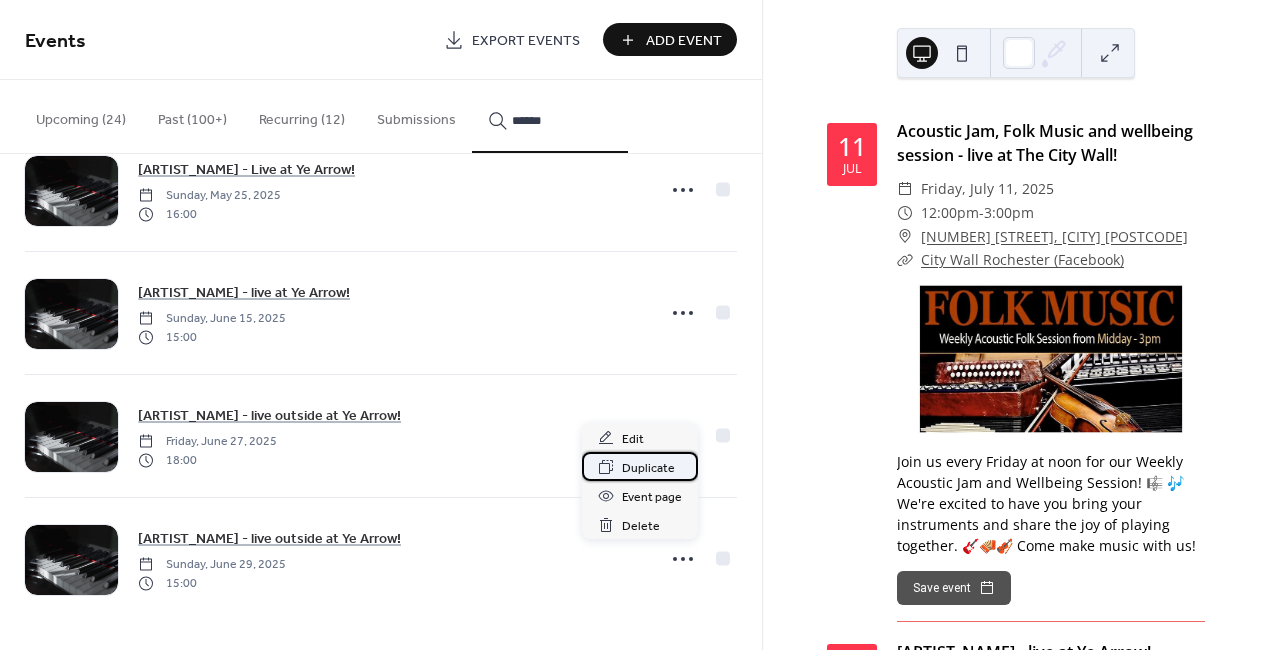 click on "Duplicate" at bounding box center [648, 468] 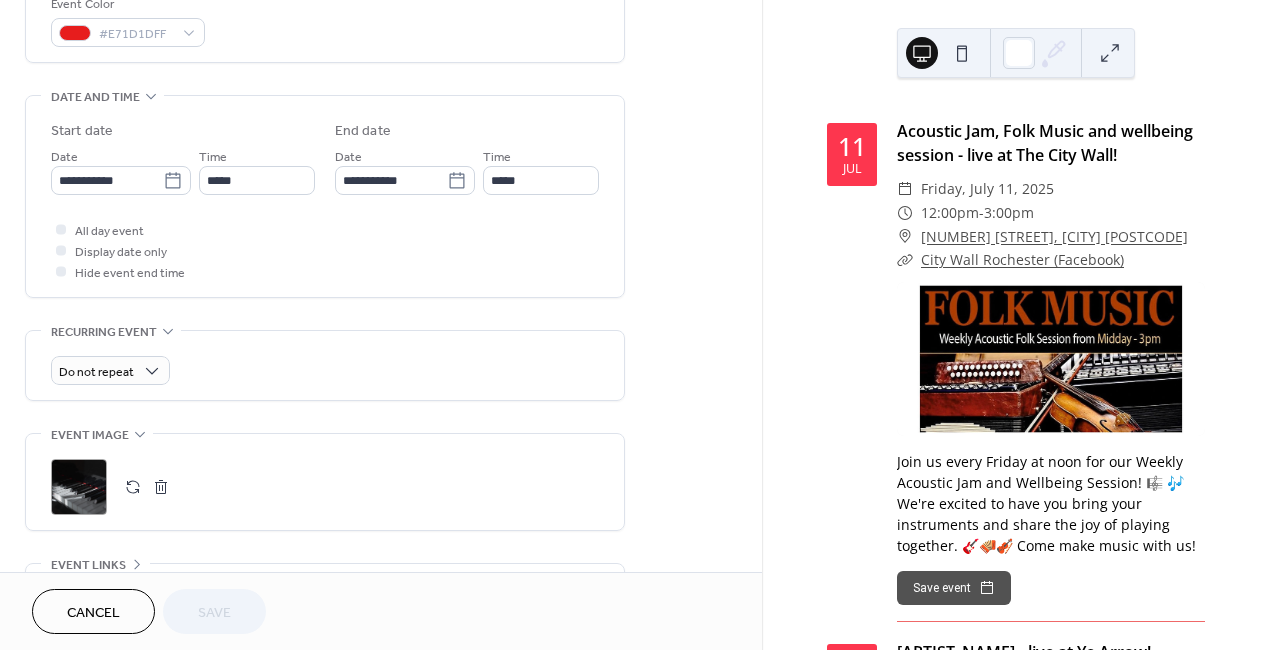 scroll, scrollTop: 576, scrollLeft: 0, axis: vertical 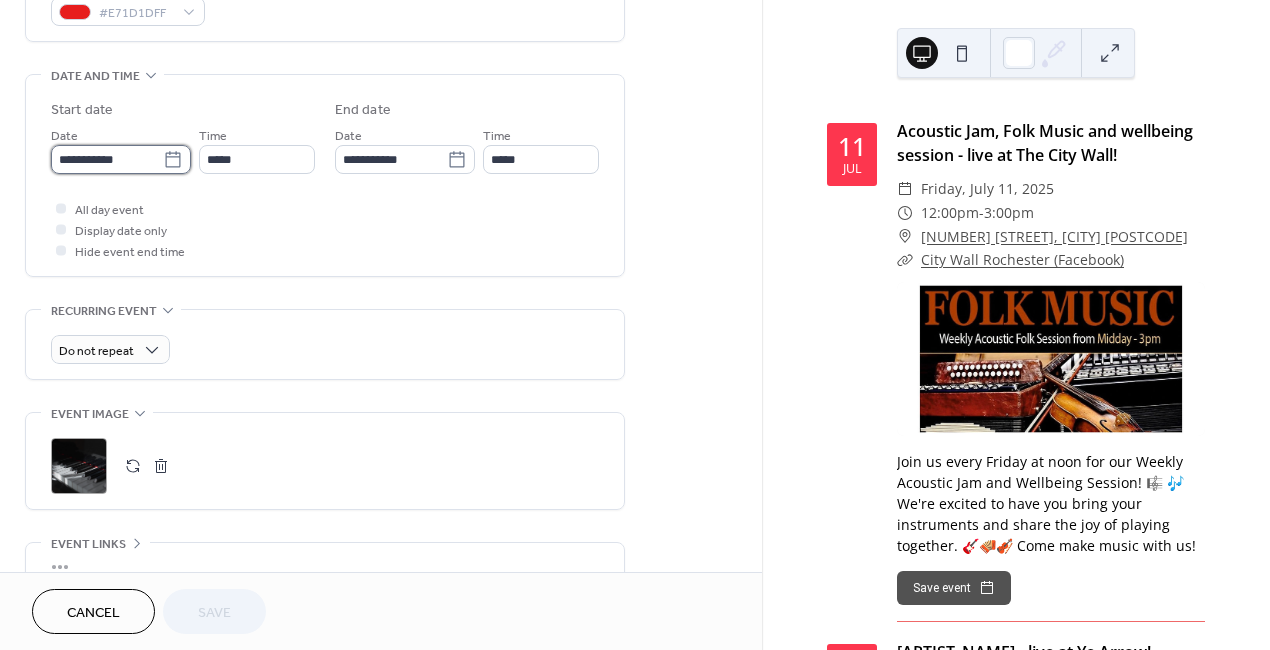 click on "**********" at bounding box center (107, 159) 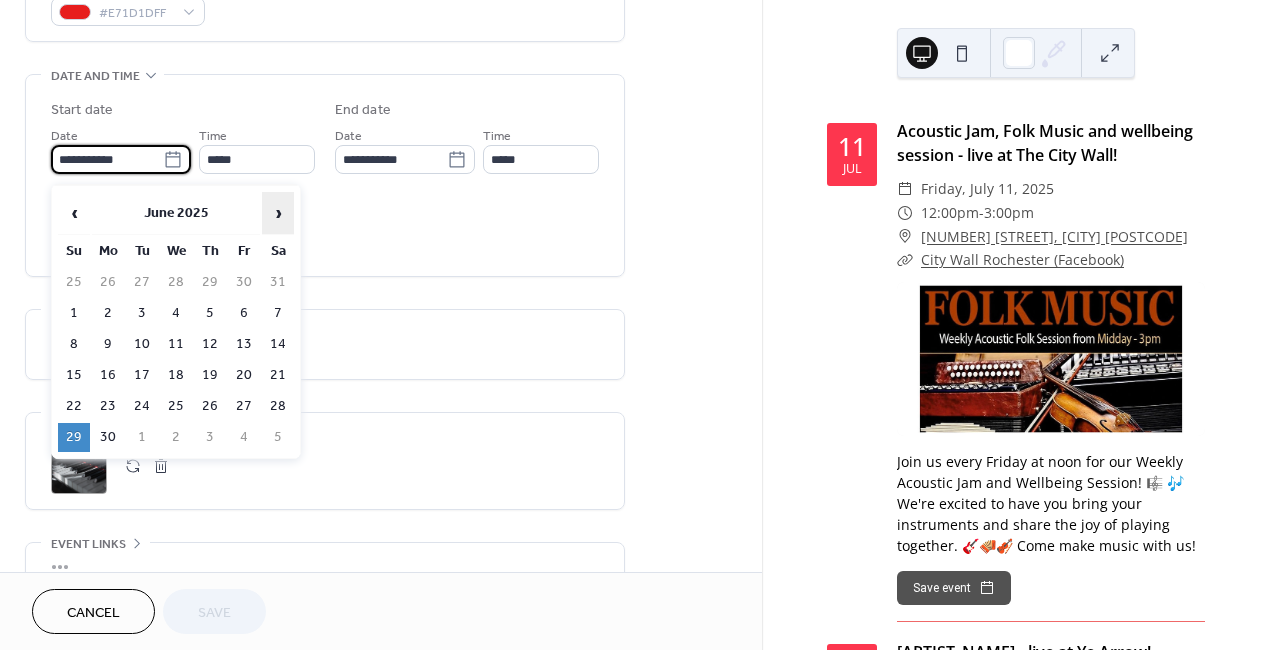 click on "›" at bounding box center (278, 213) 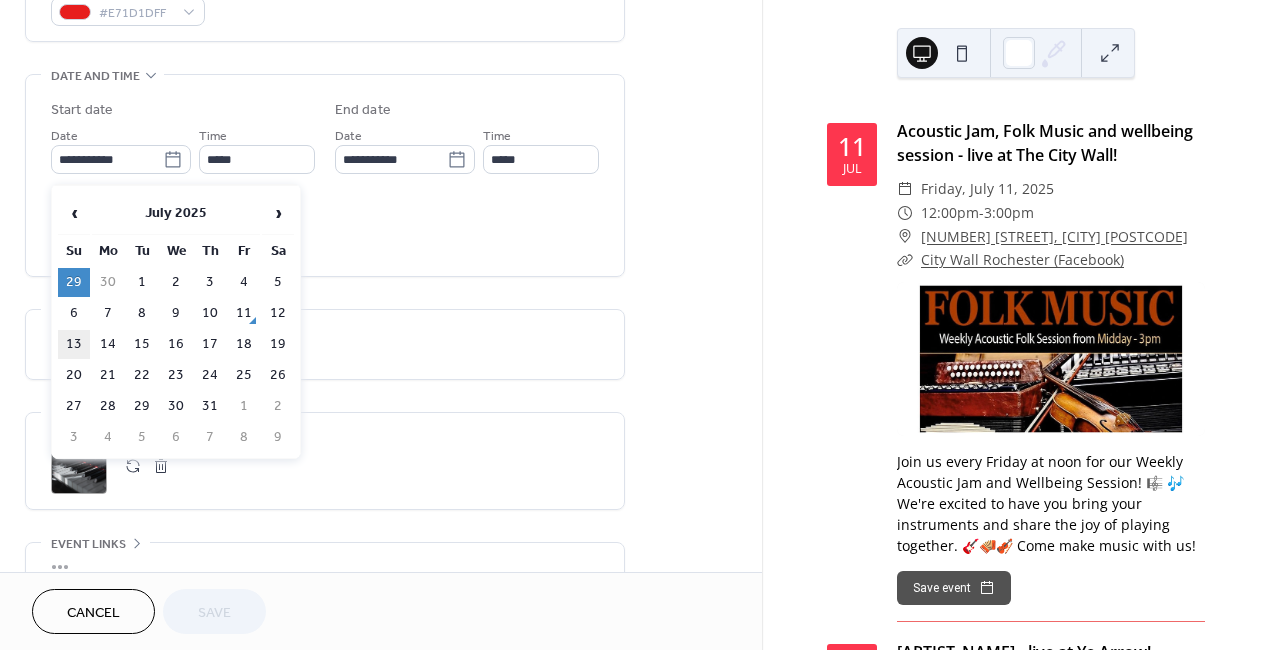 click on "13" at bounding box center (74, 344) 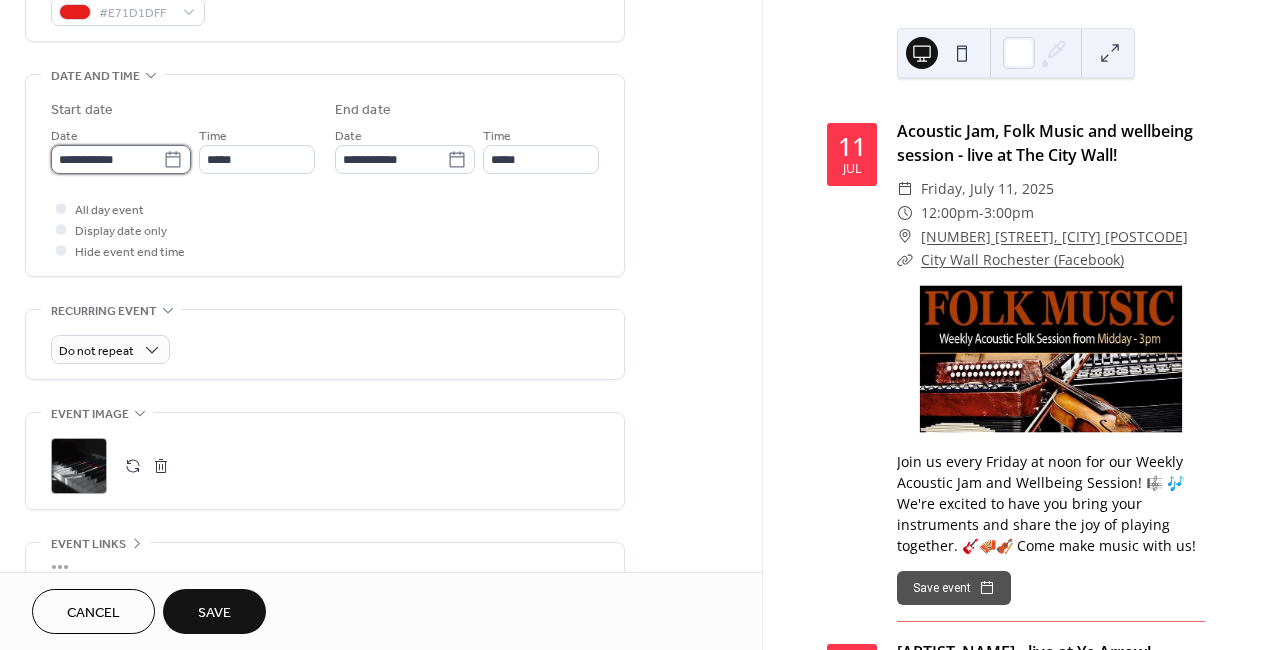 click on "**********" at bounding box center (107, 159) 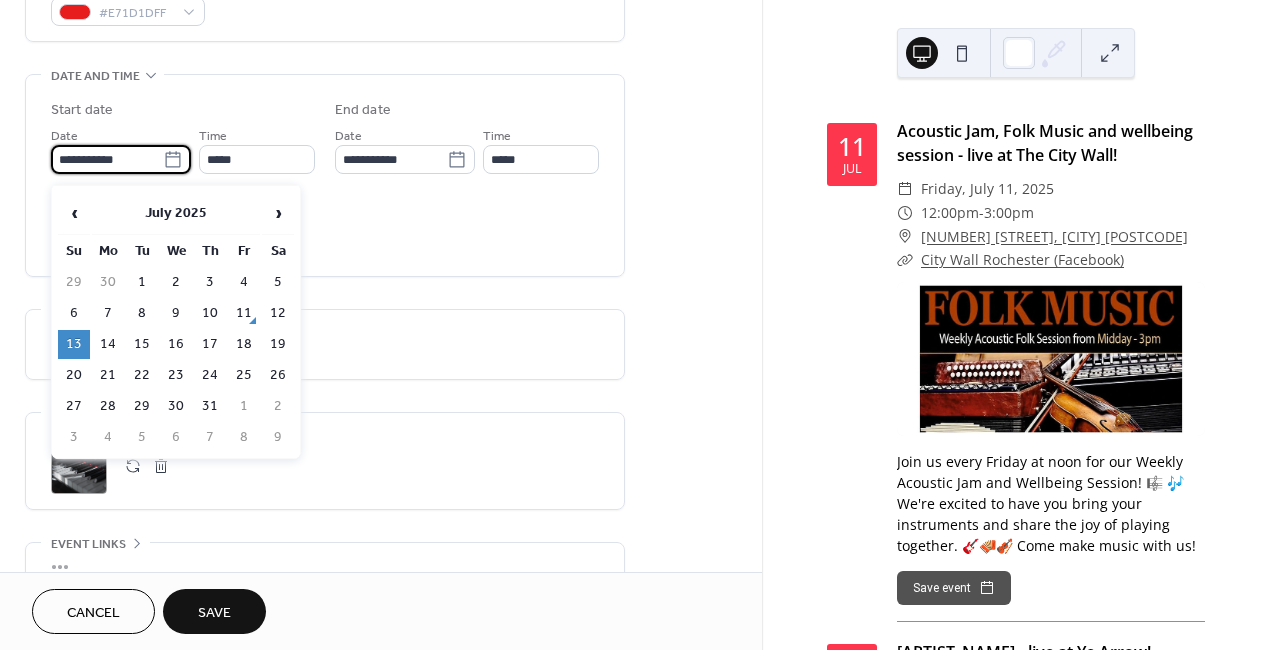 click on "All day event Display date only Hide event end time" at bounding box center (325, 229) 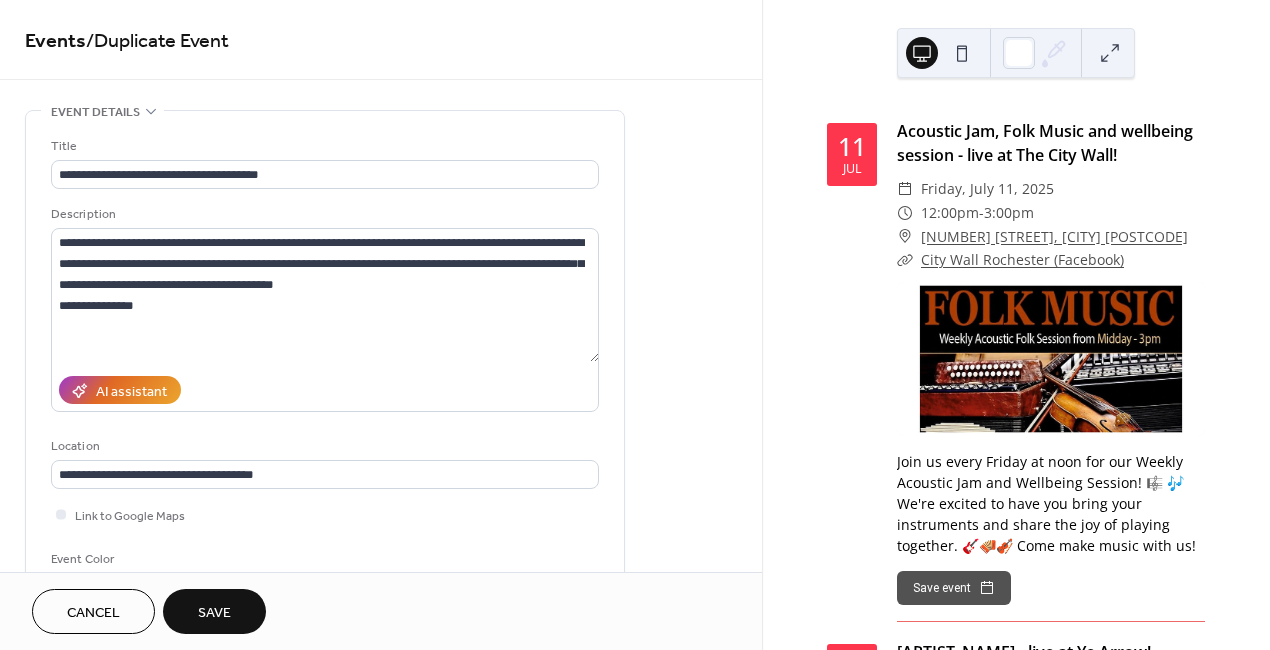 scroll, scrollTop: 0, scrollLeft: 0, axis: both 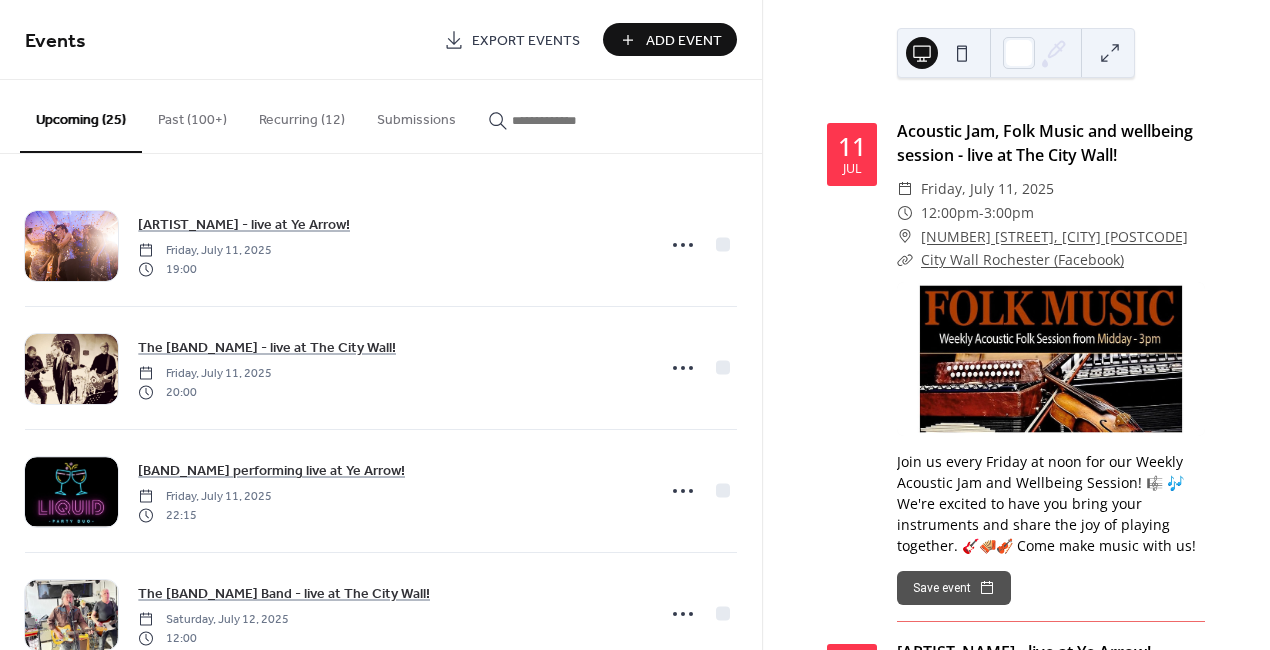 click at bounding box center (562, 120) 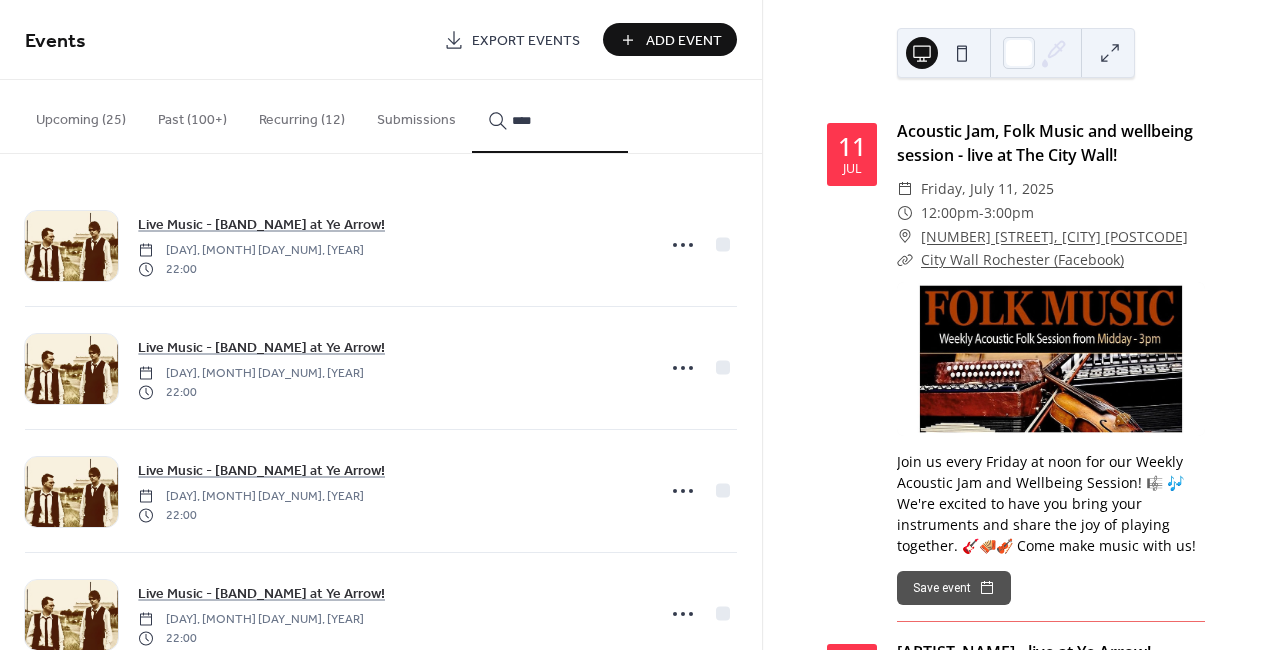 scroll, scrollTop: 2, scrollLeft: 0, axis: vertical 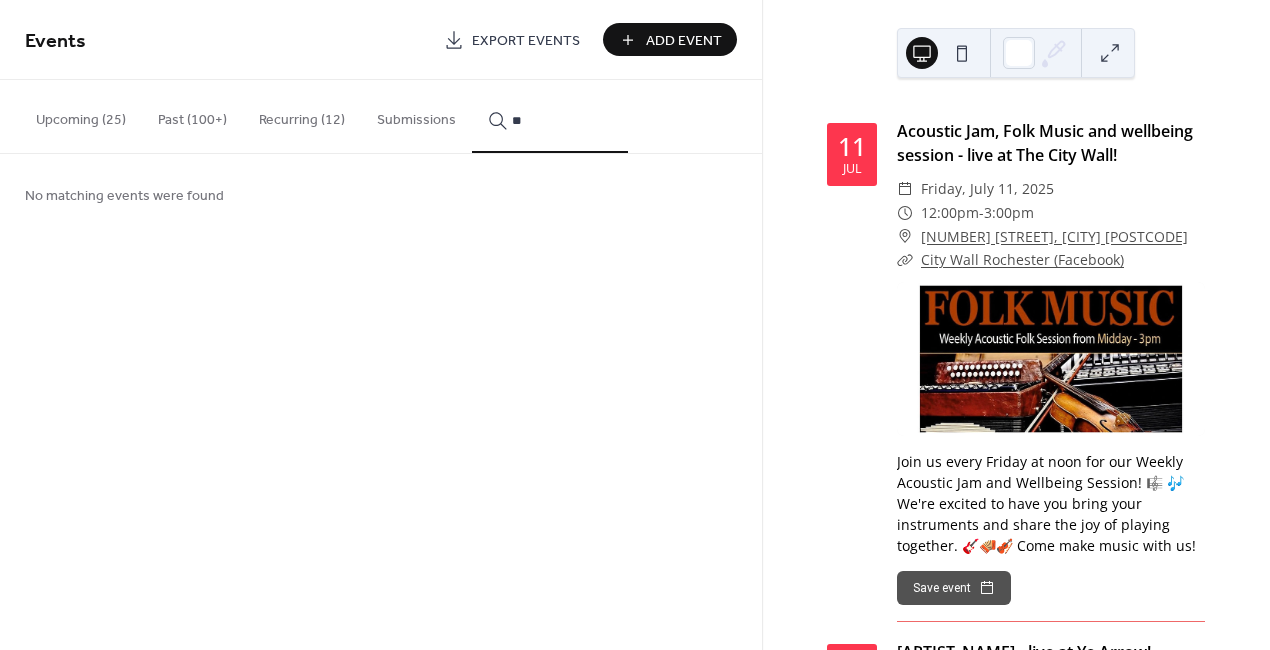 type on "*" 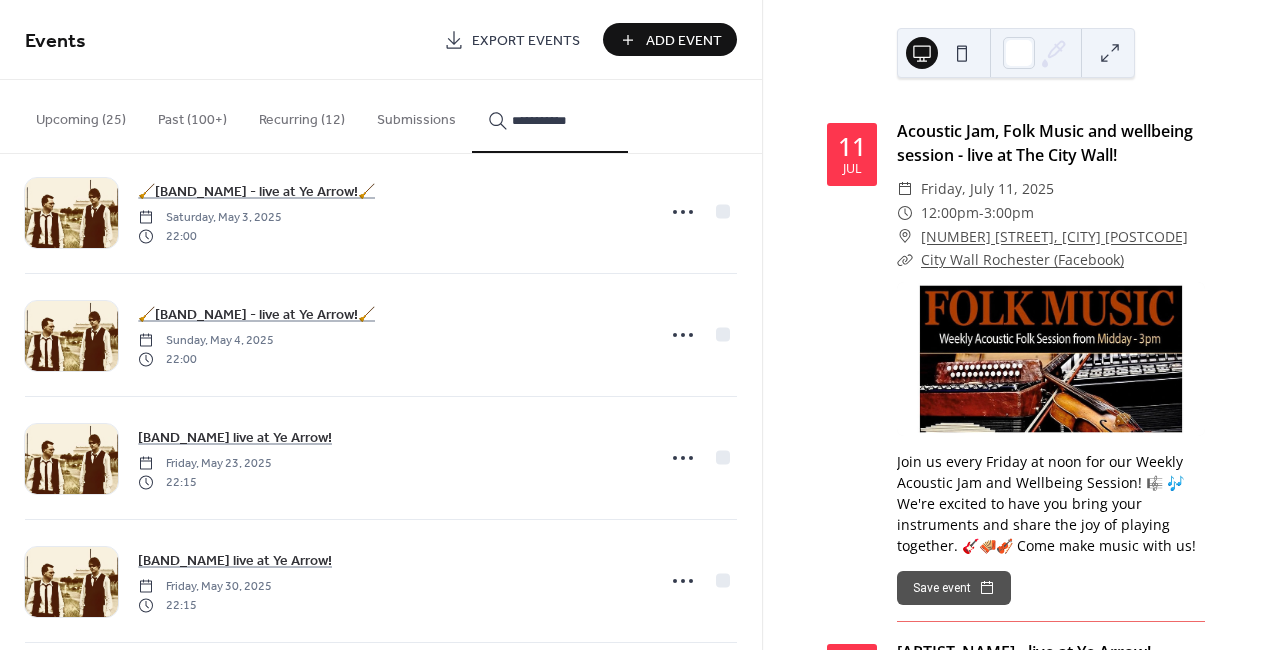 scroll, scrollTop: 6945, scrollLeft: 0, axis: vertical 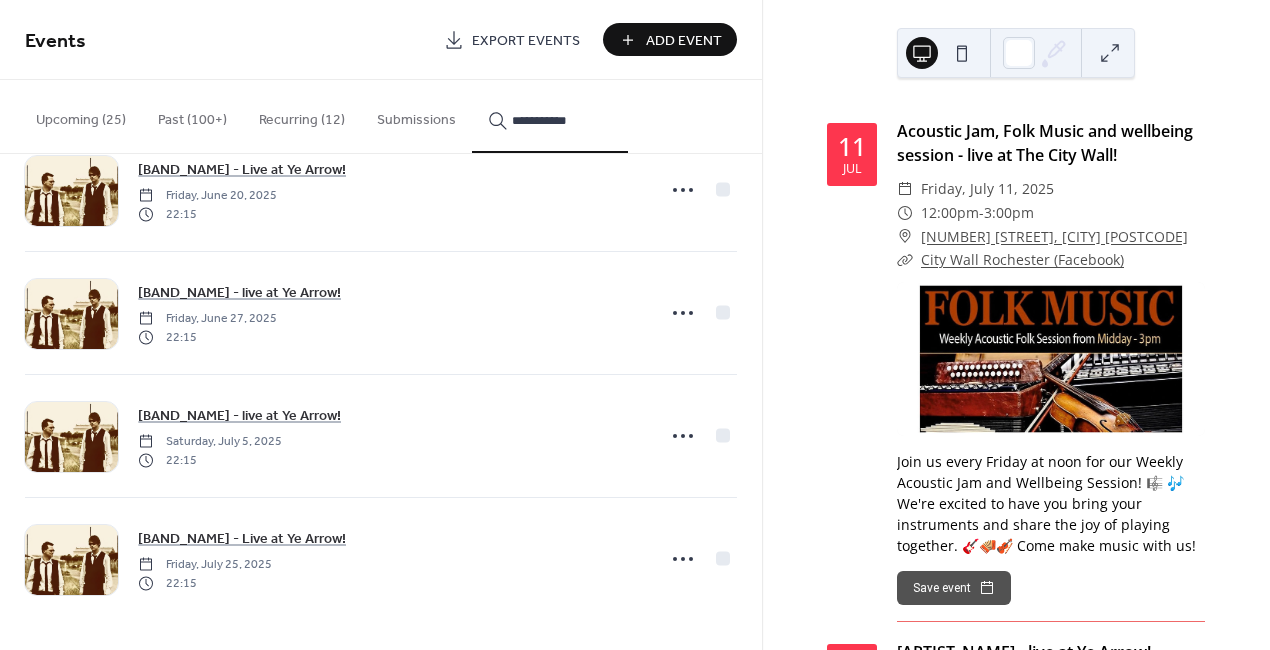 type on "**********" 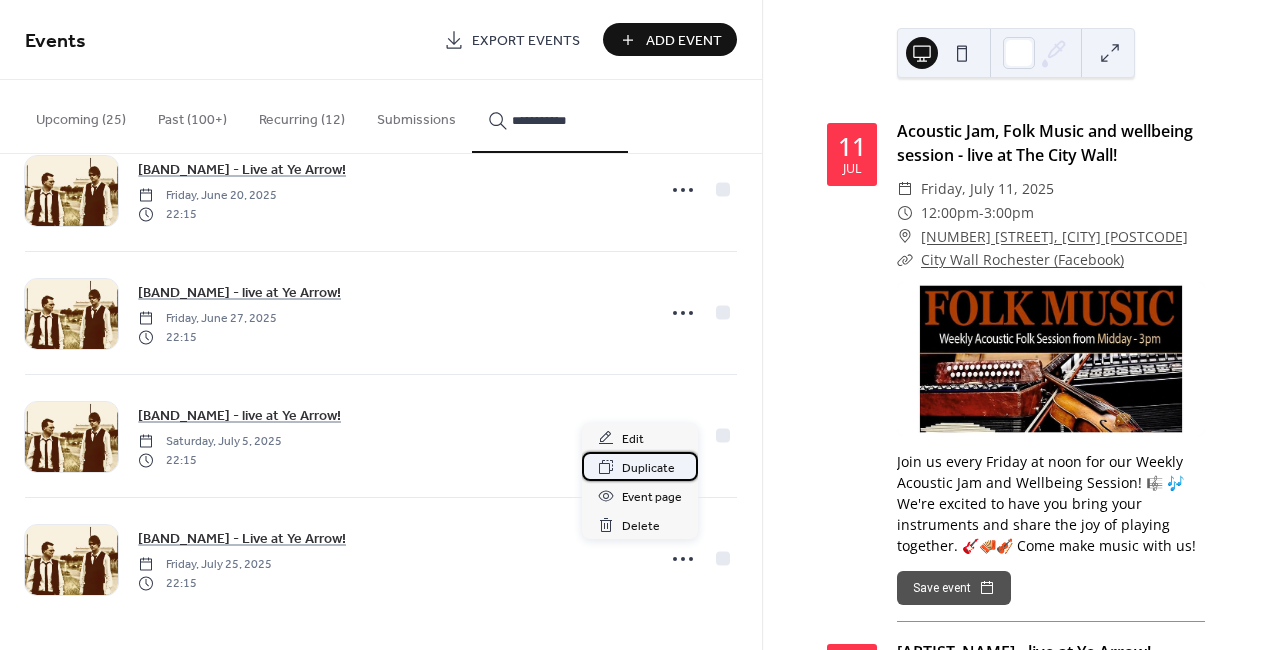 click on "Duplicate" at bounding box center [648, 468] 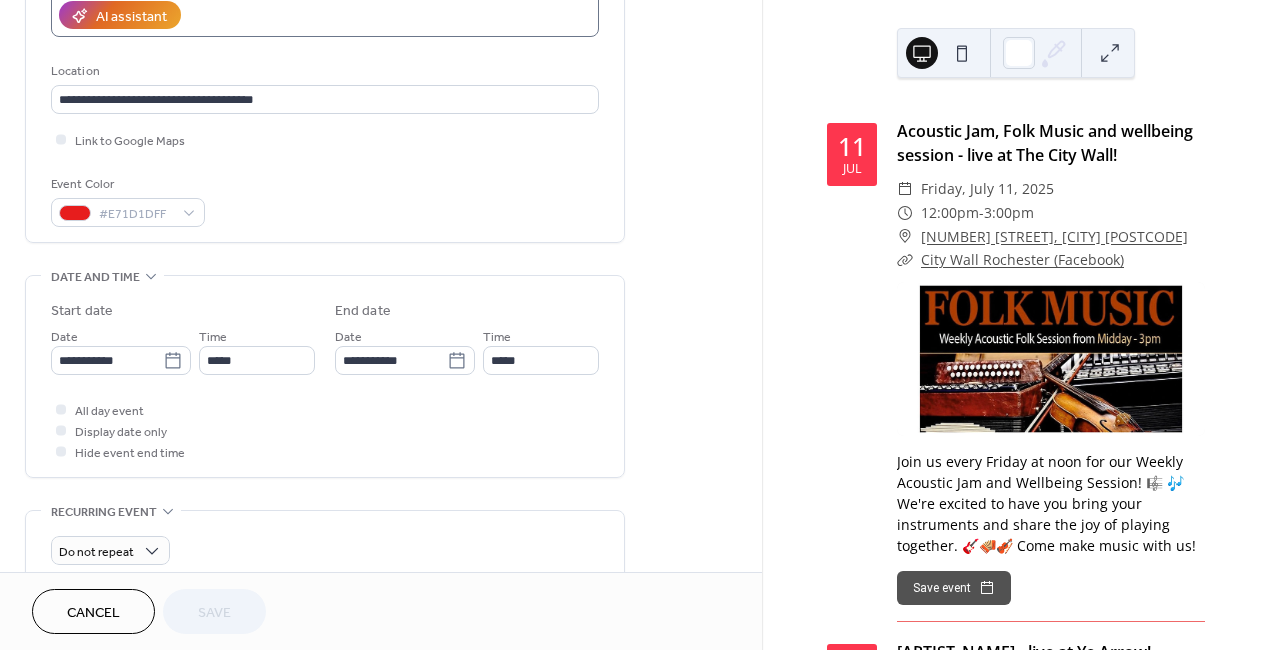 scroll, scrollTop: 595, scrollLeft: 0, axis: vertical 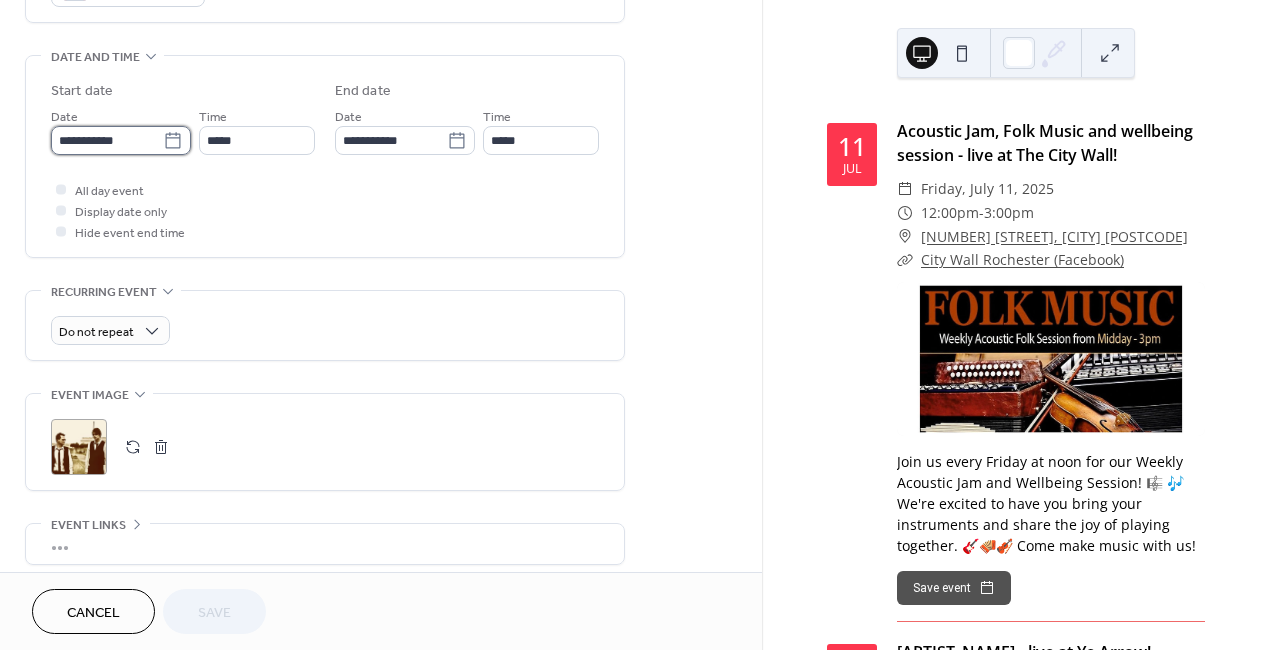 click on "**********" at bounding box center (107, 140) 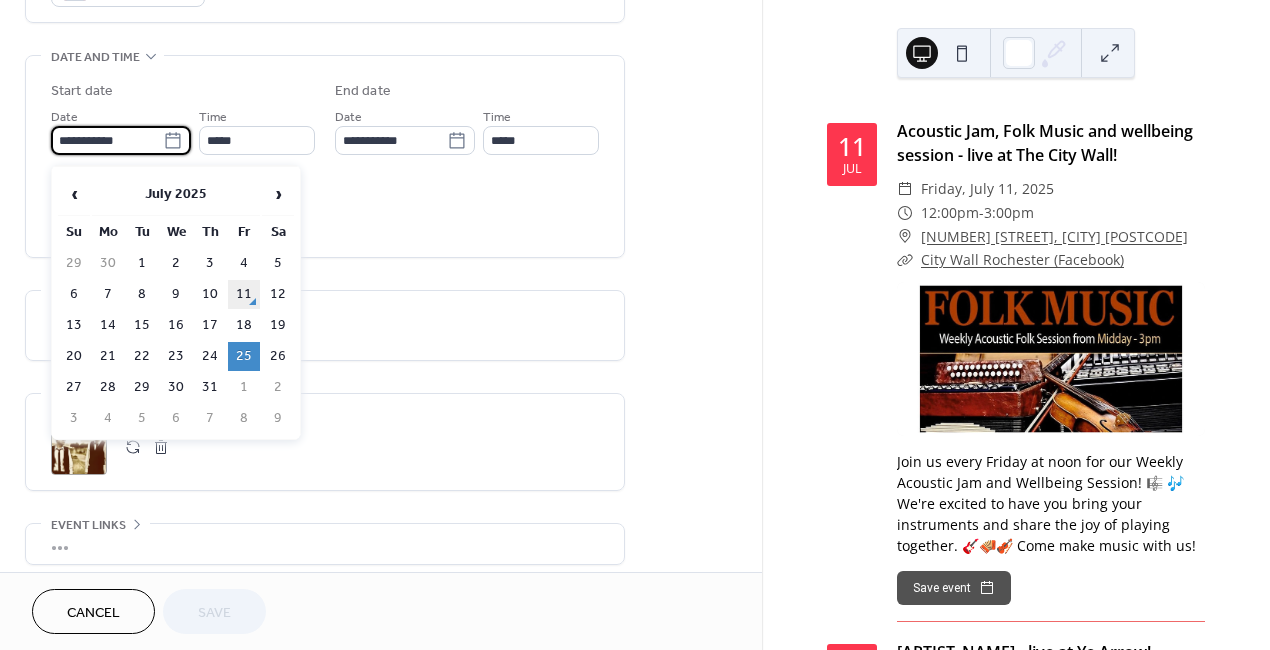 click on "11" at bounding box center (244, 294) 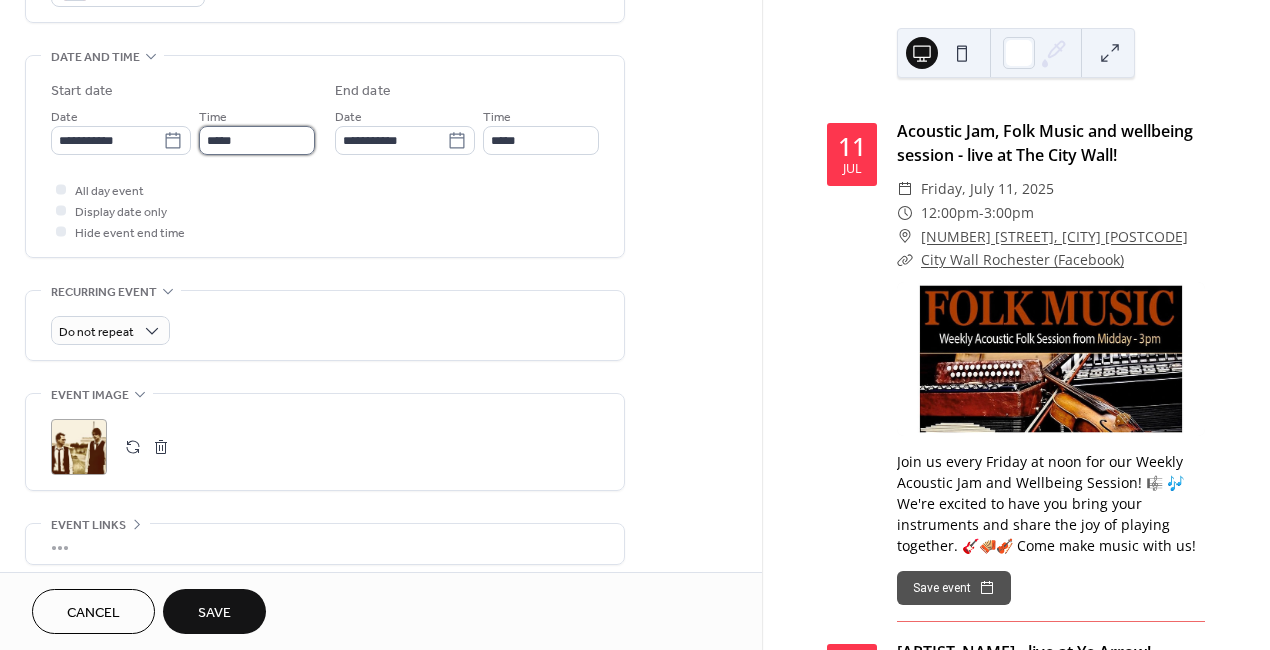 click on "*****" at bounding box center [257, 140] 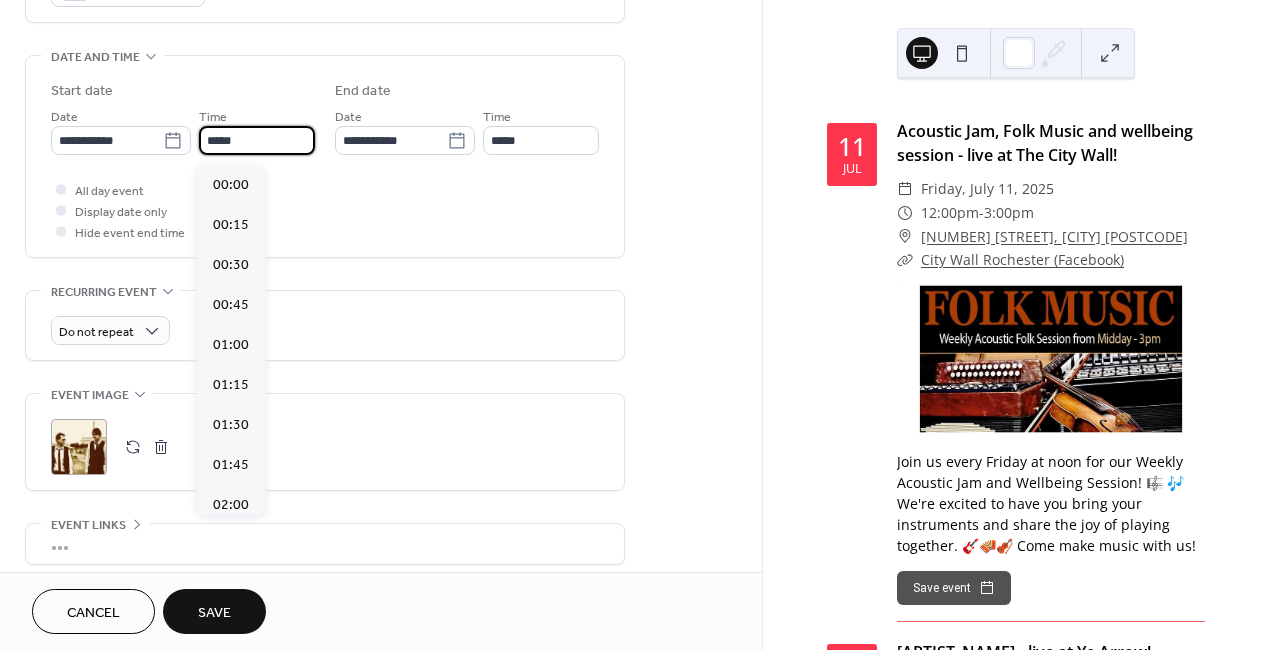scroll, scrollTop: 3490, scrollLeft: 0, axis: vertical 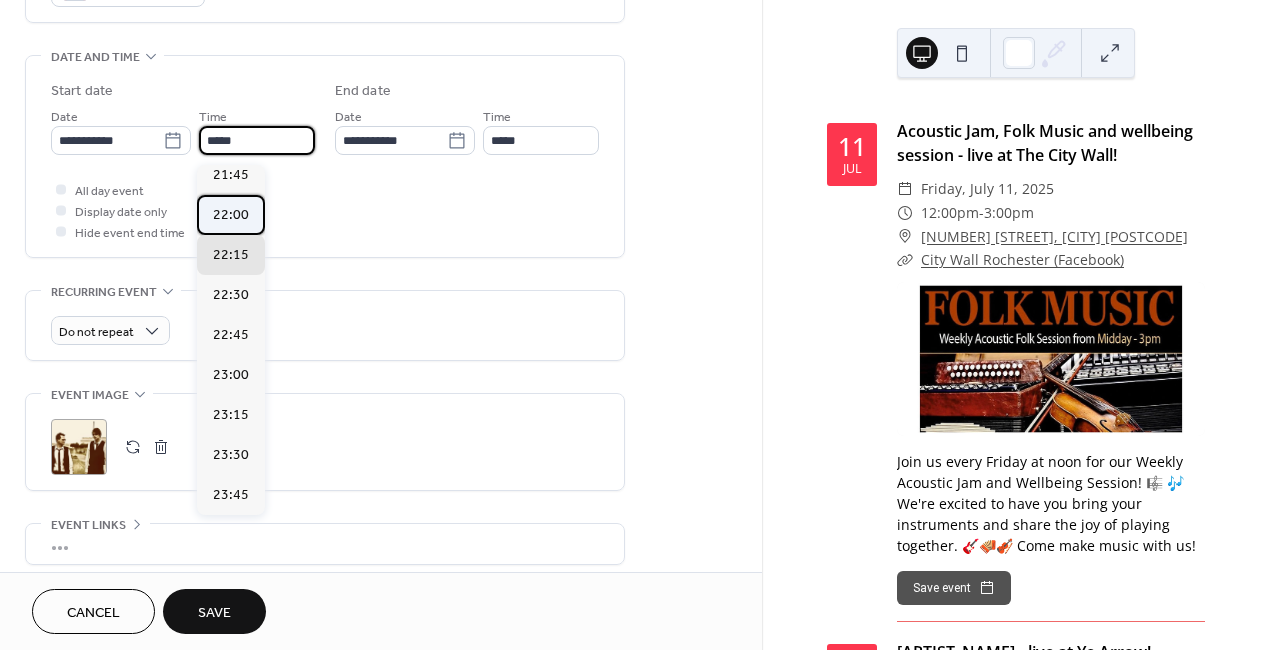 click on "22:00" at bounding box center [231, 215] 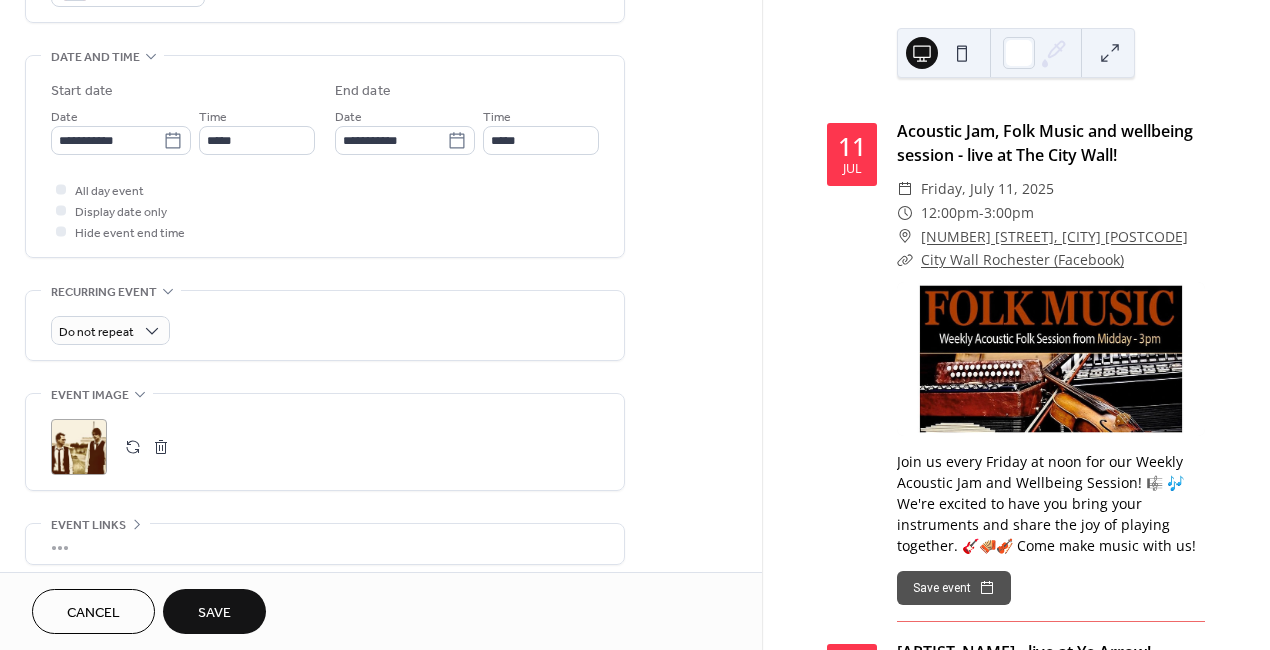 type on "*****" 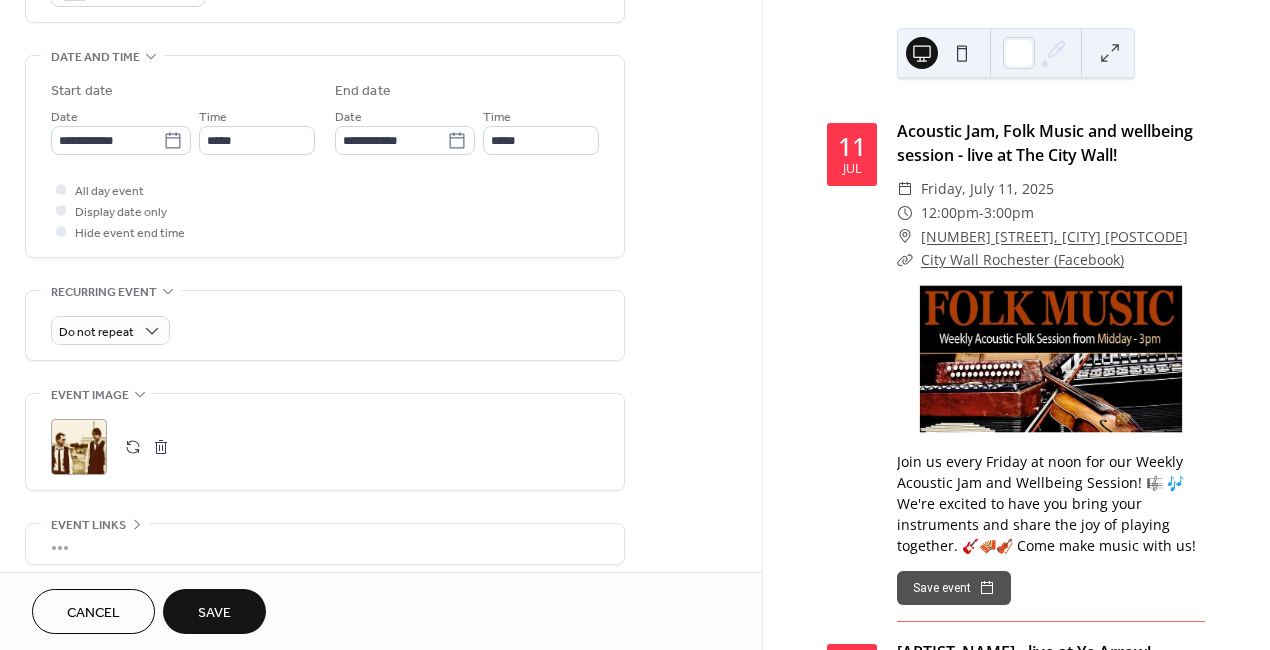 click on "Save" at bounding box center (214, 613) 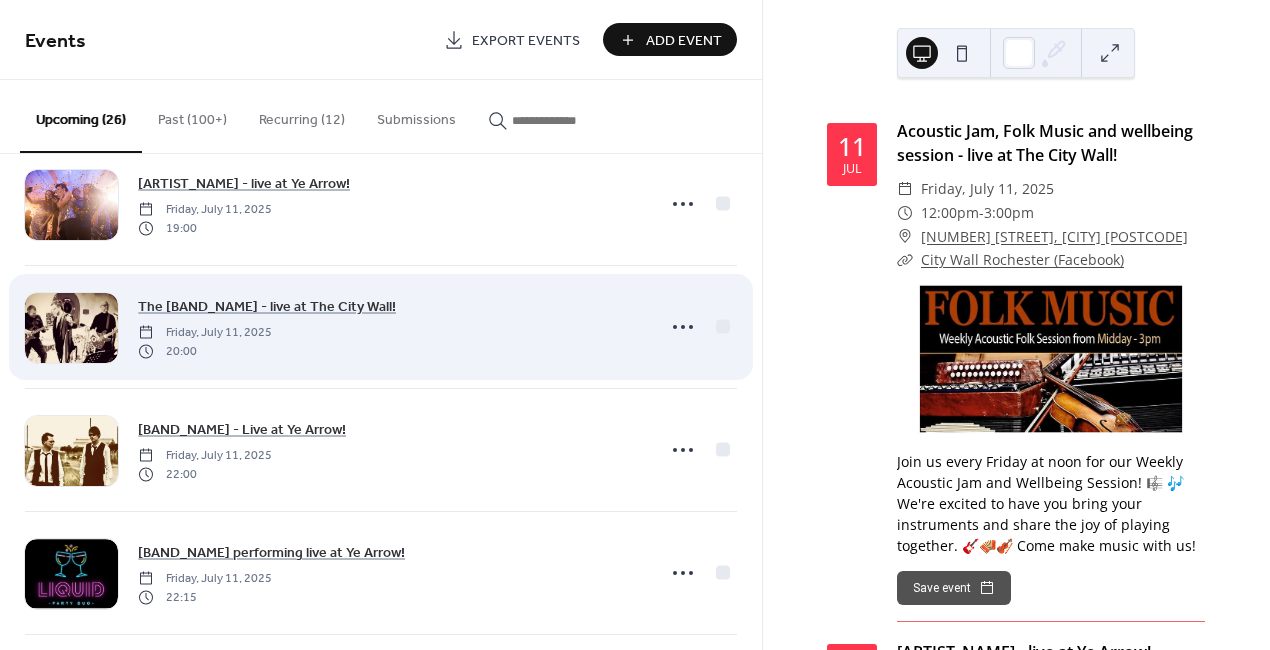 scroll, scrollTop: 54, scrollLeft: 0, axis: vertical 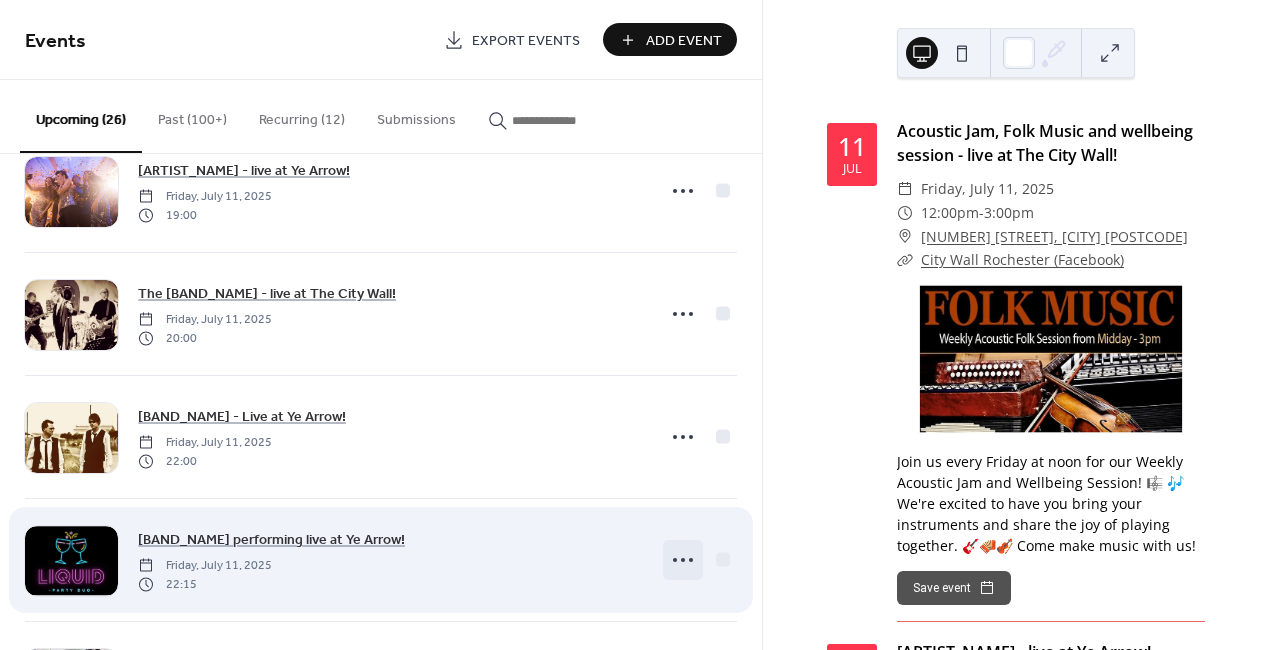 click 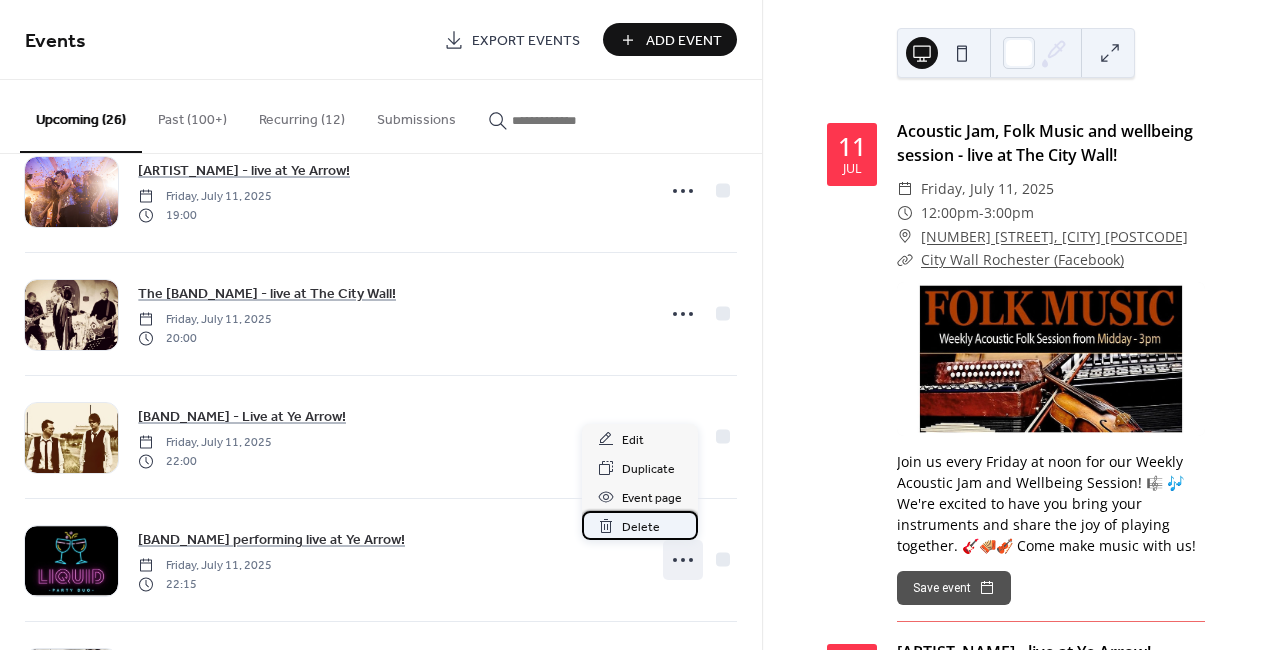 click on "Delete" at bounding box center [641, 527] 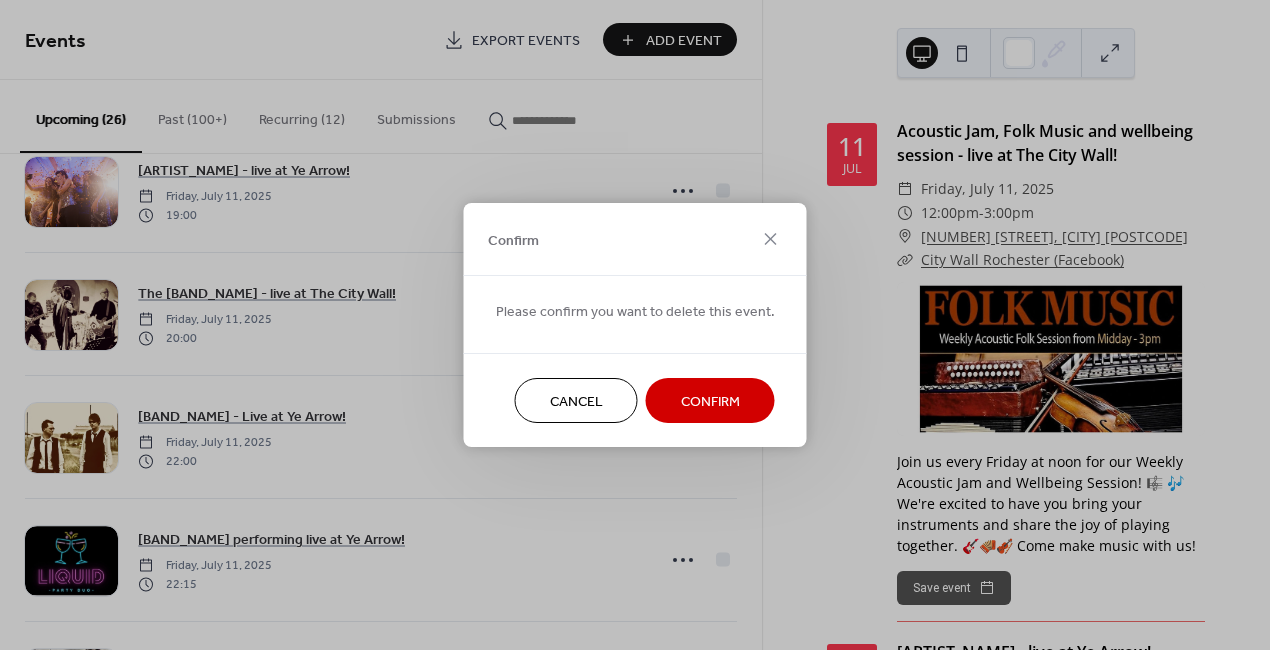 click on "Confirm" at bounding box center [710, 402] 